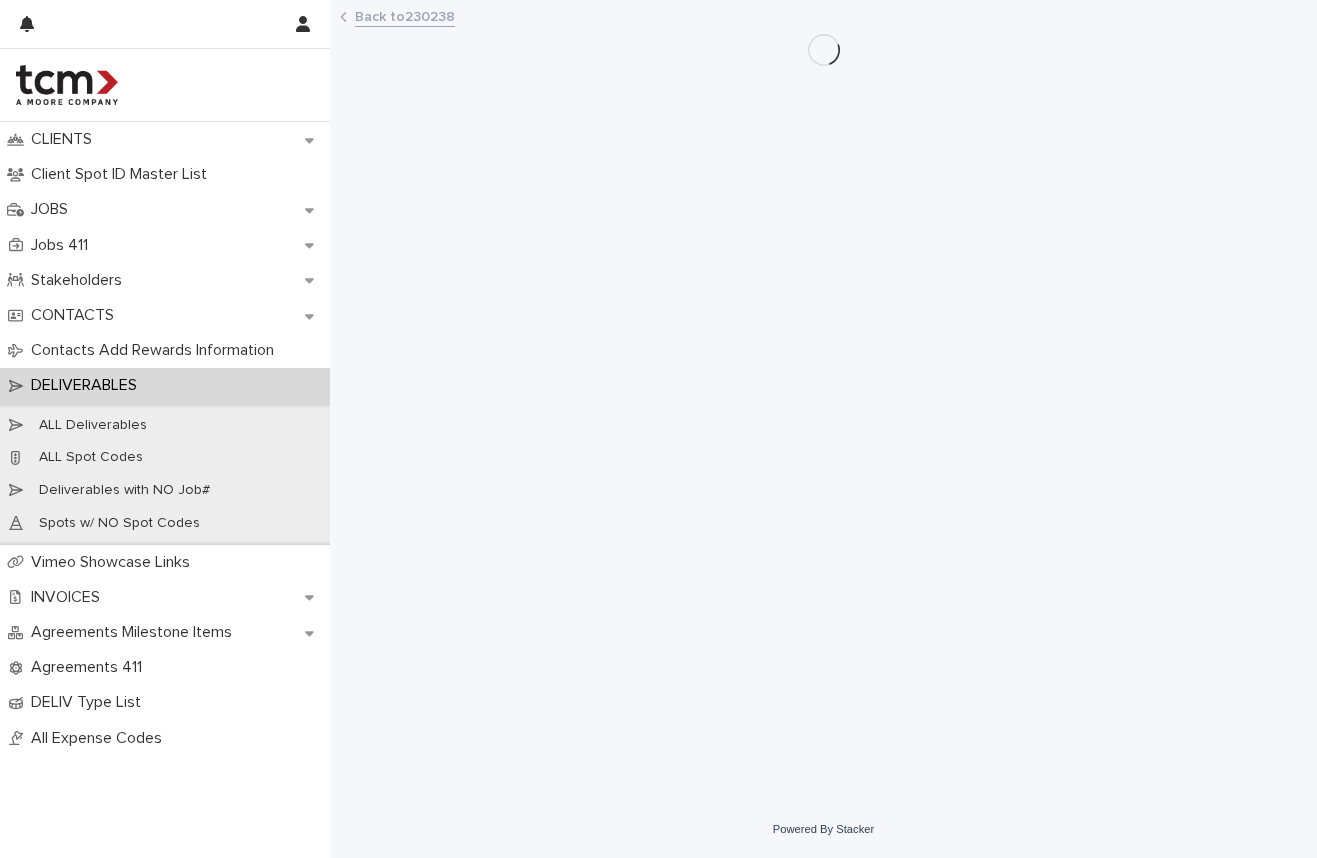 scroll, scrollTop: 0, scrollLeft: 0, axis: both 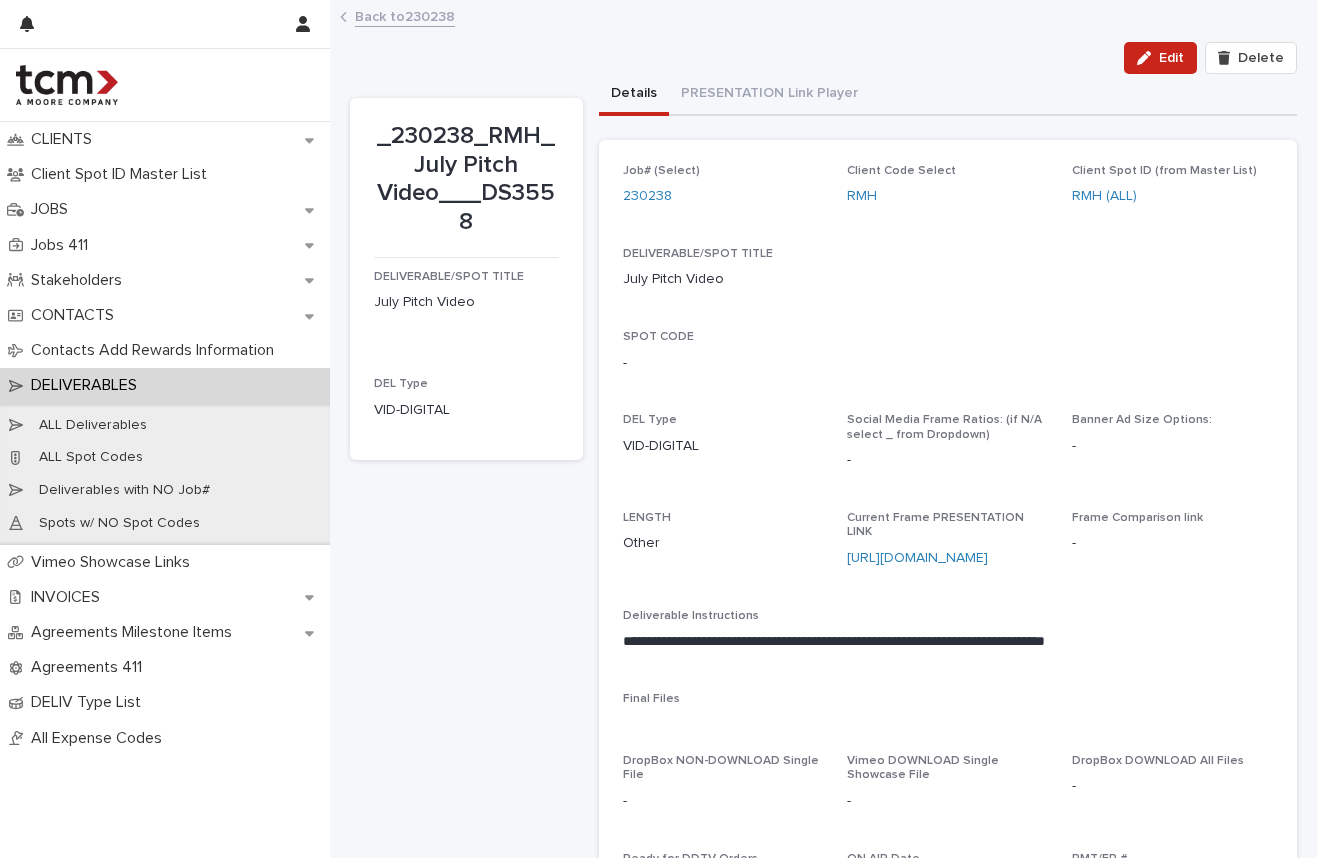 click on "Back to  230238" at bounding box center [405, 15] 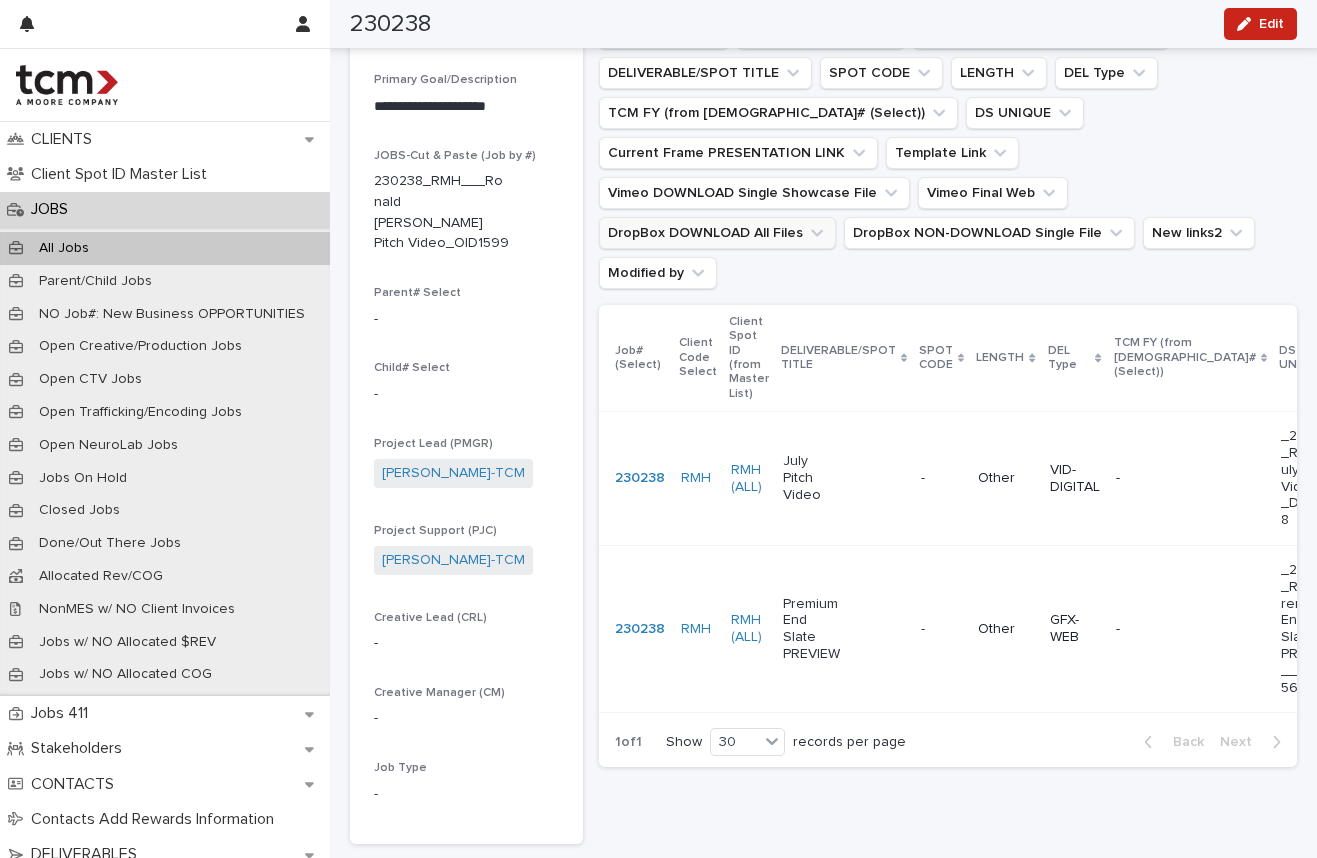 scroll, scrollTop: 223, scrollLeft: 0, axis: vertical 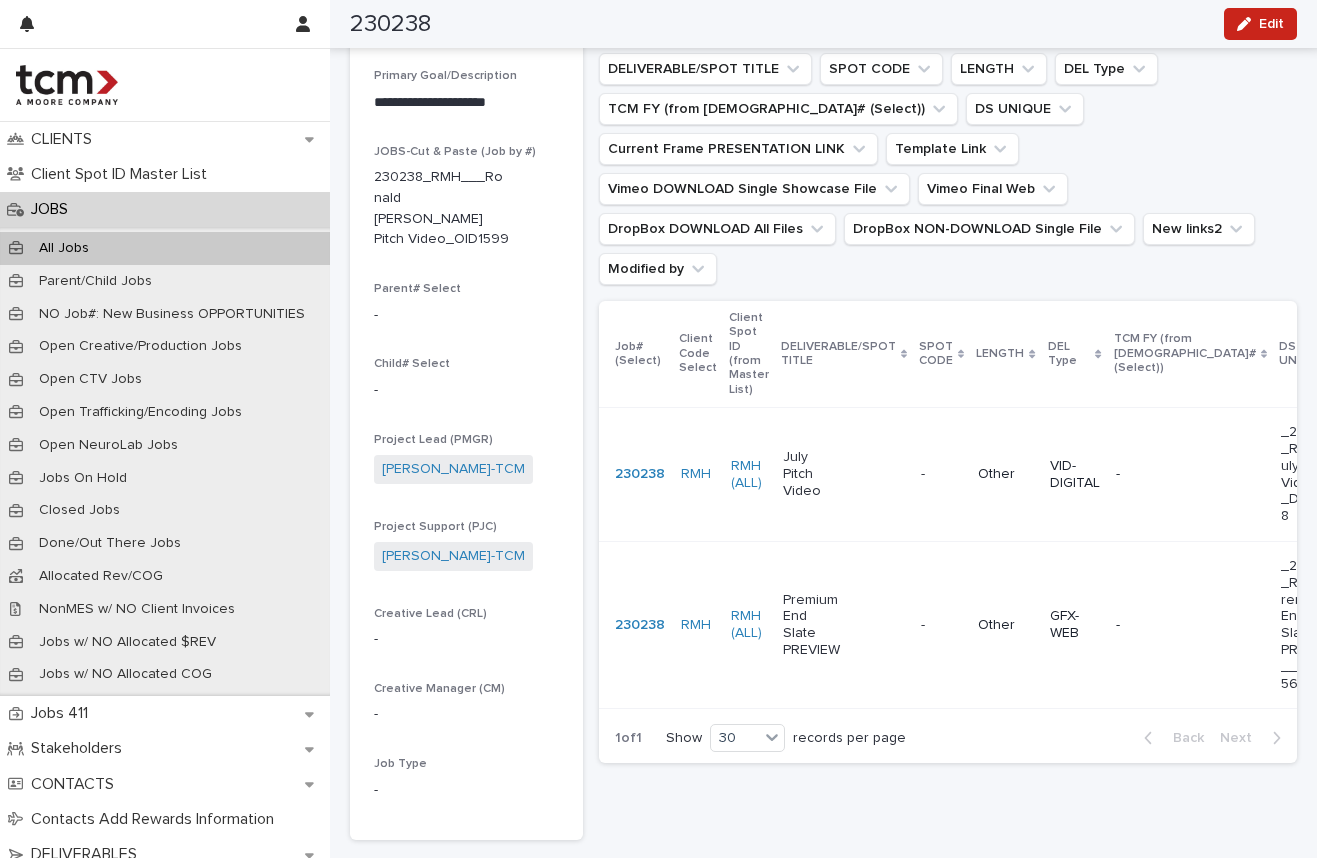 click on "Premium End Slate PREVIEW" at bounding box center (812, 625) 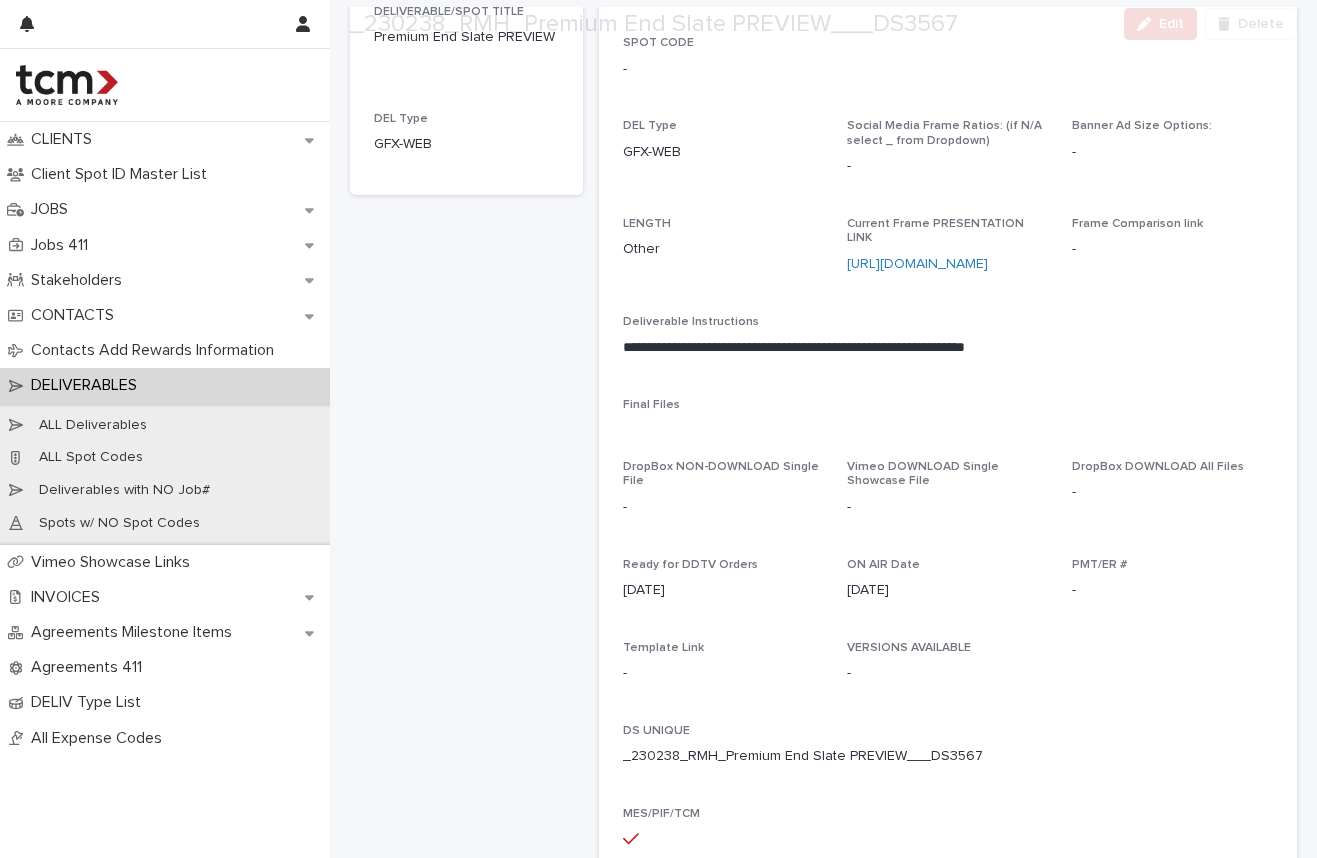scroll, scrollTop: 327, scrollLeft: 0, axis: vertical 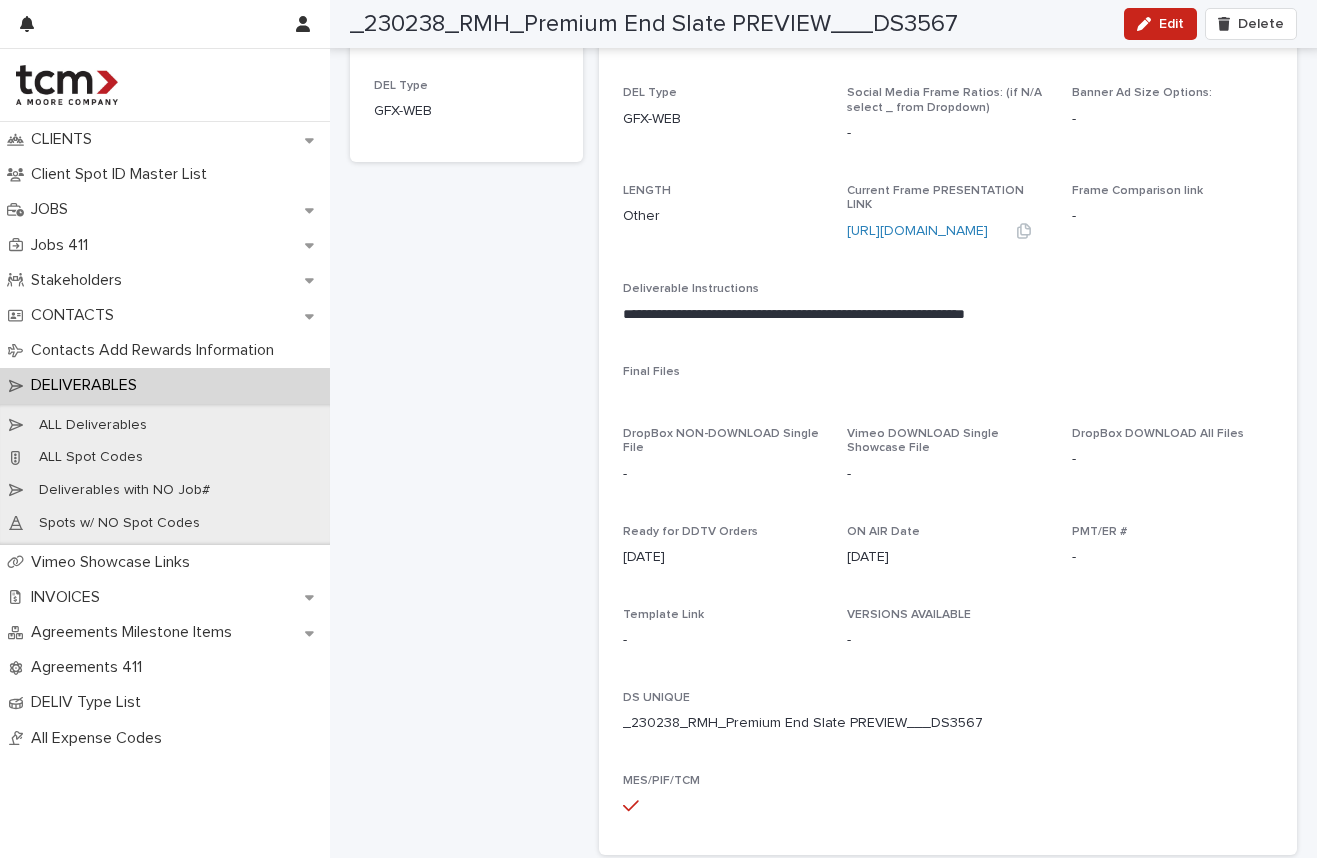 click on "https://f.io/XzX5yvsa" at bounding box center (923, 231) 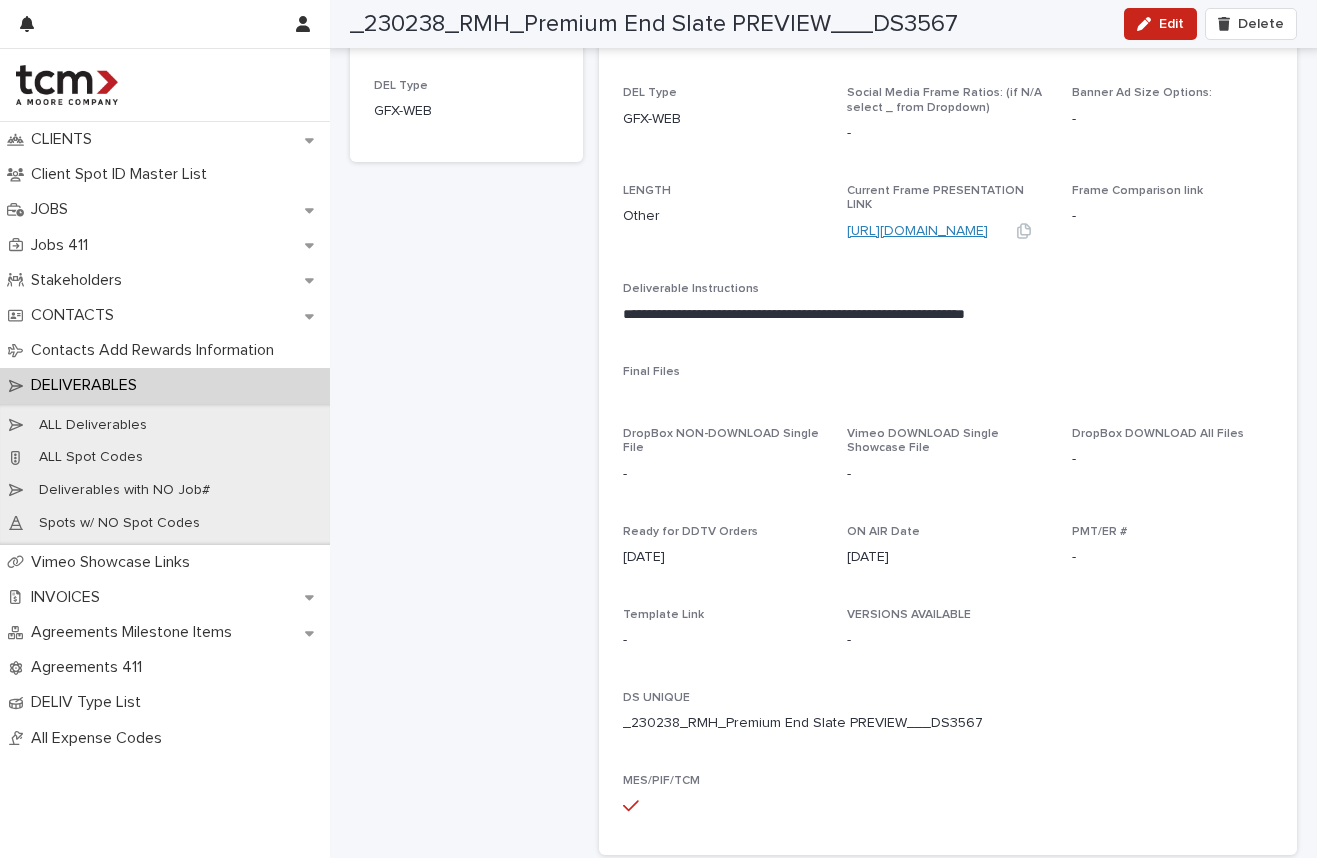click on "https://f.io/XzX5yvsa" at bounding box center (917, 231) 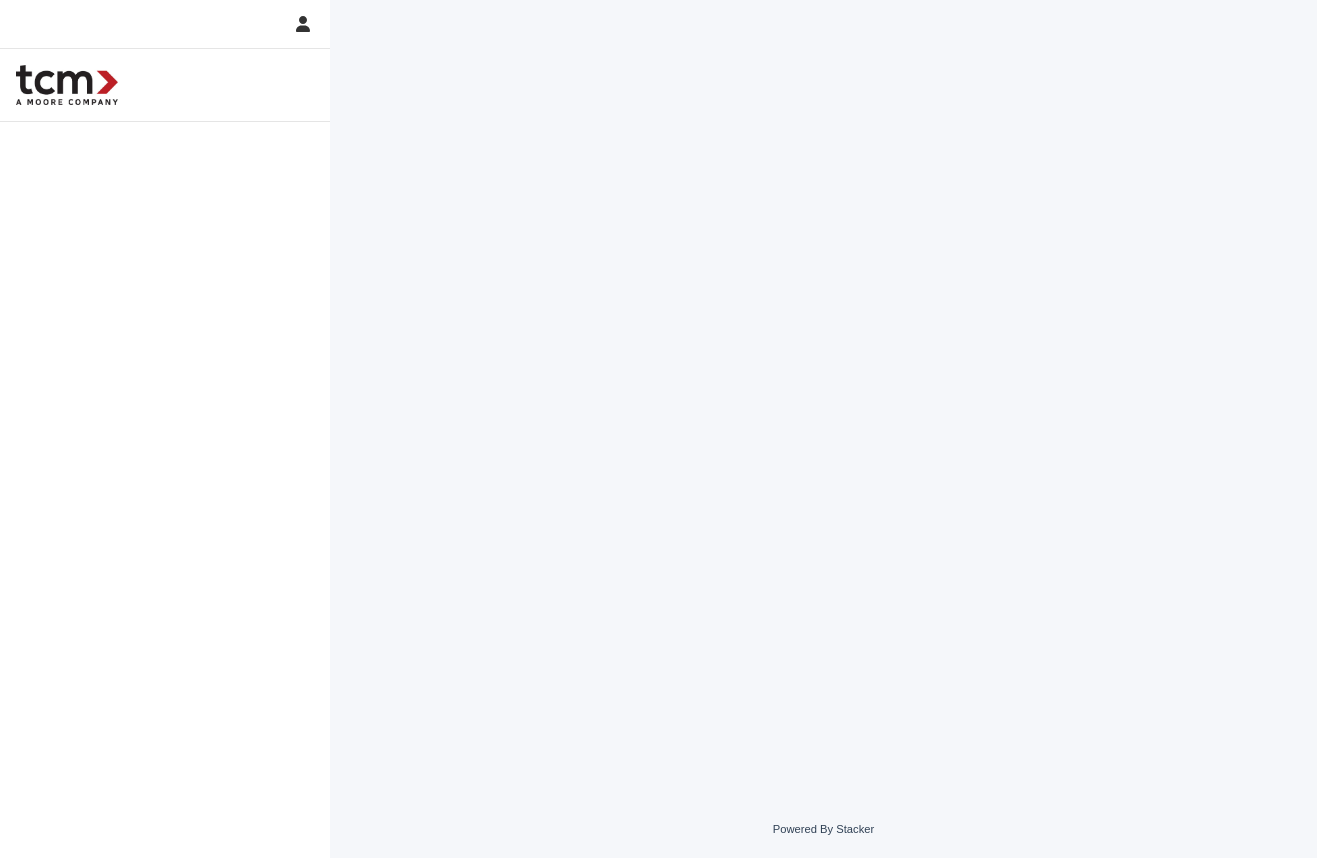 scroll, scrollTop: 0, scrollLeft: 0, axis: both 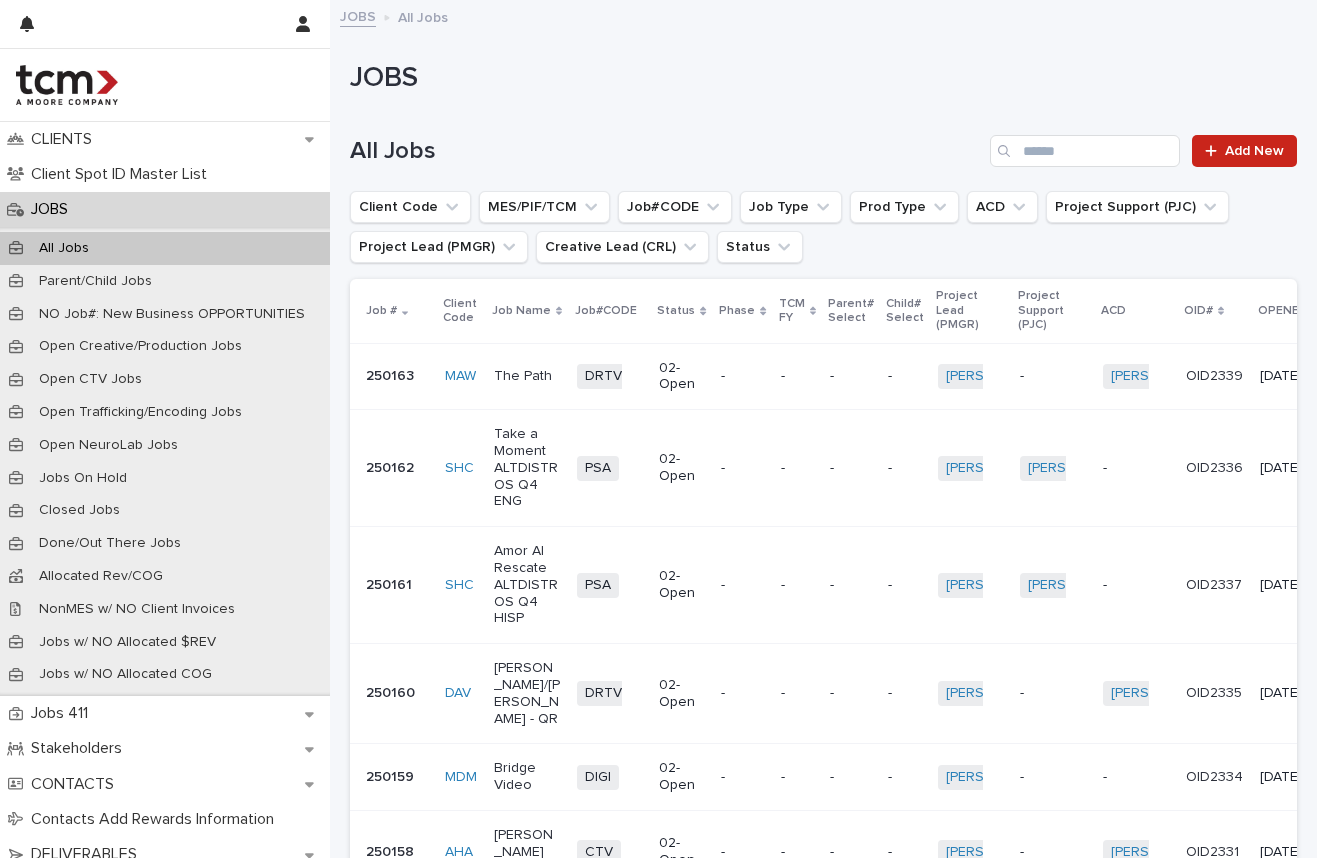 click on "JOBS" at bounding box center [358, 15] 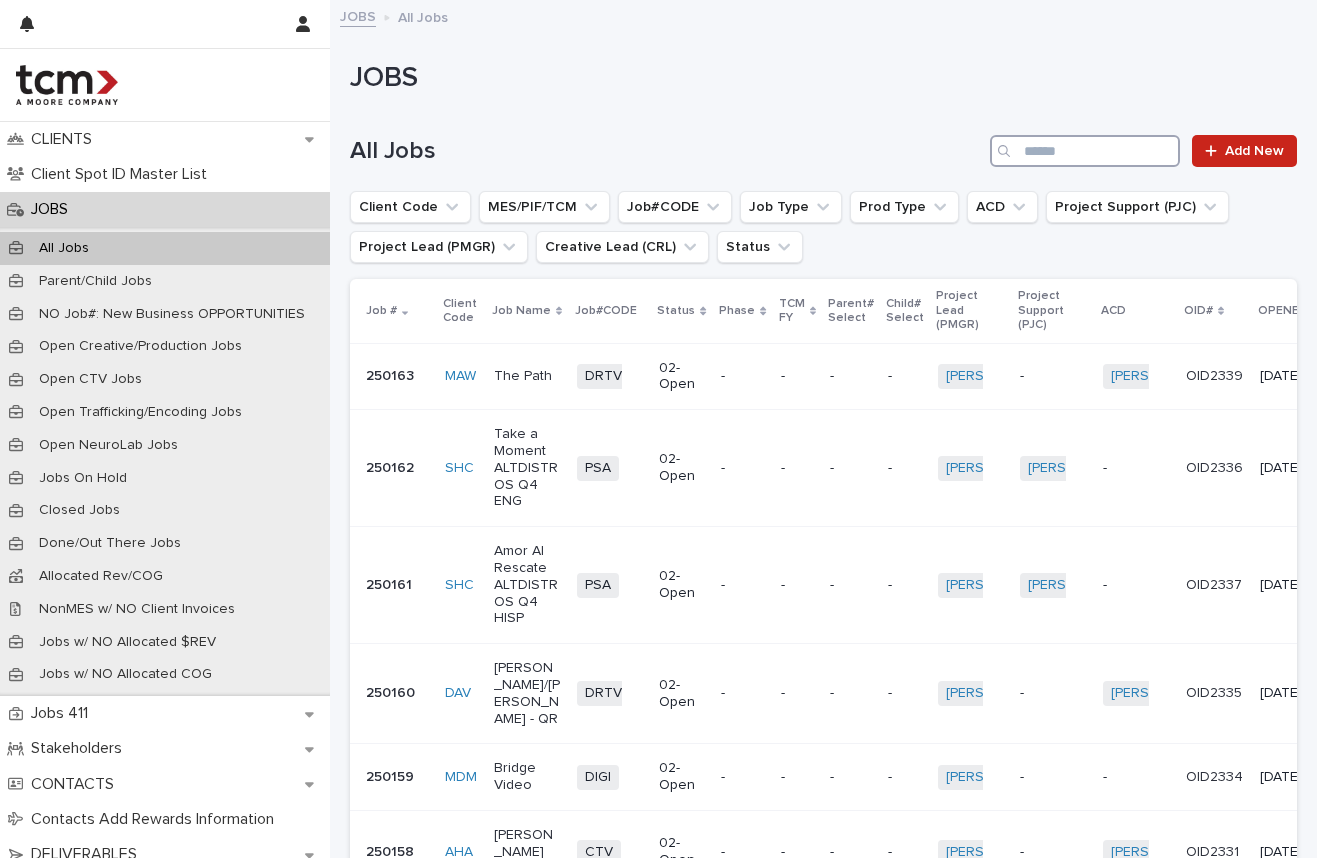 click at bounding box center (1085, 151) 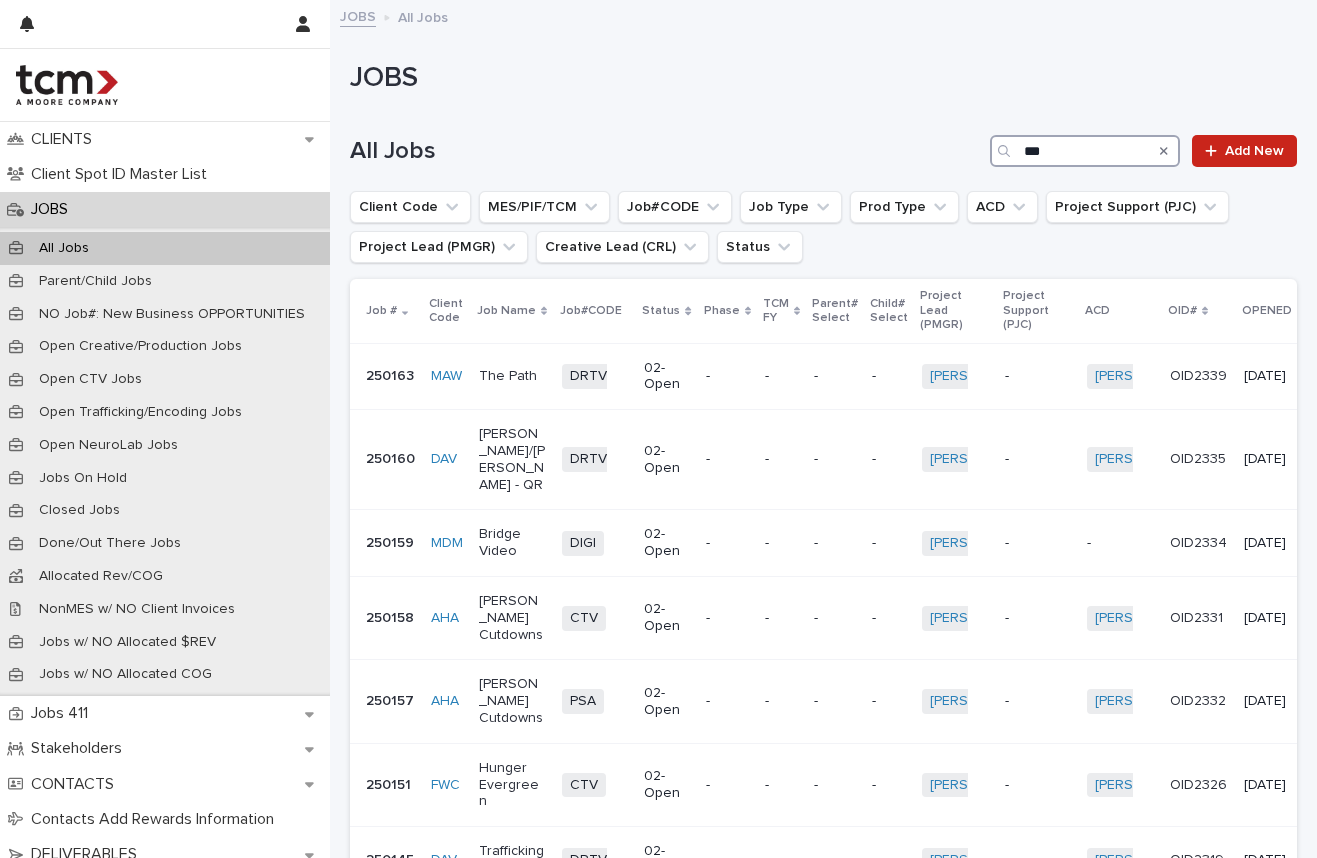 type on "***" 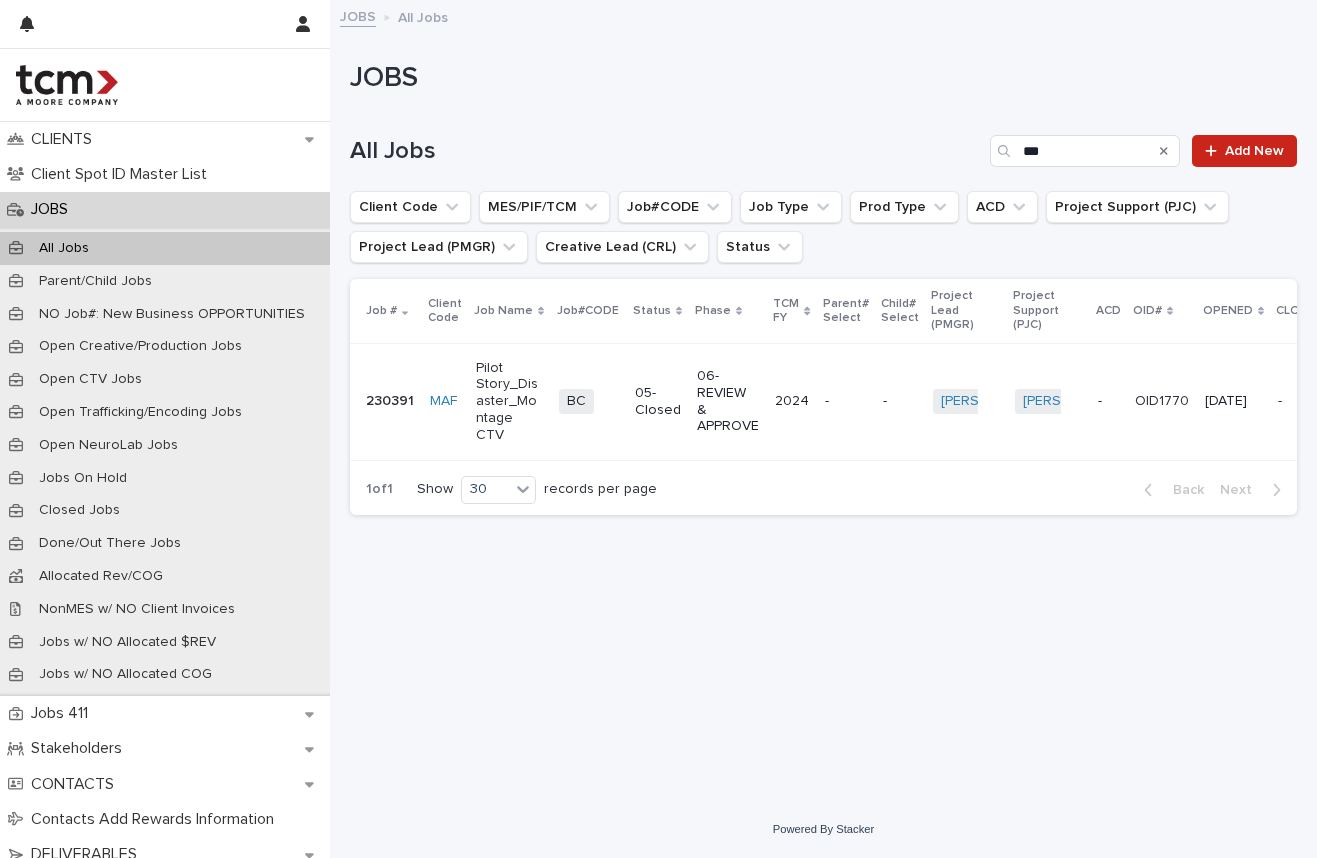 click on "Pilot Story_Disaster_Montage CTV" at bounding box center (509, 402) 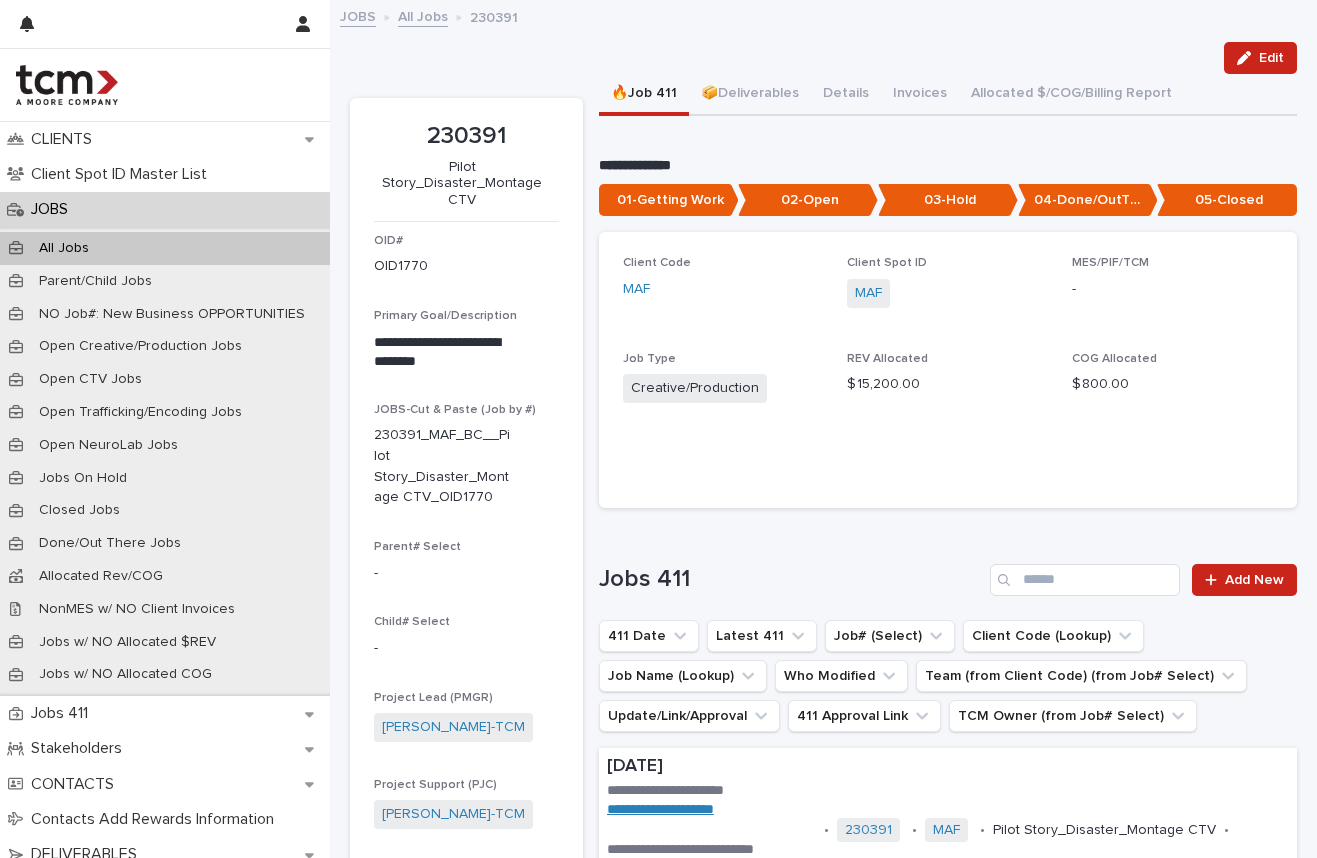 scroll, scrollTop: 0, scrollLeft: 0, axis: both 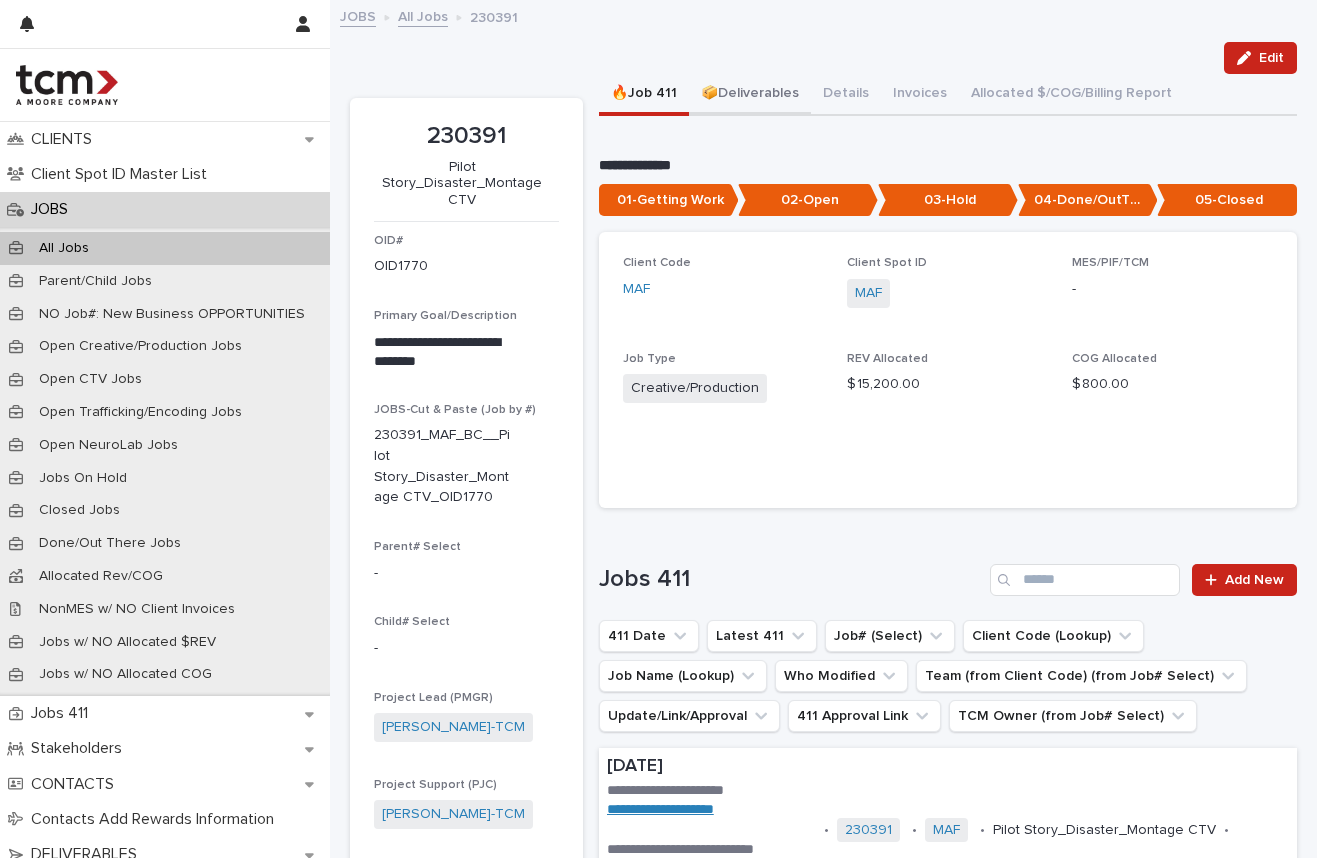 click on "📦Deliverables" at bounding box center [750, 95] 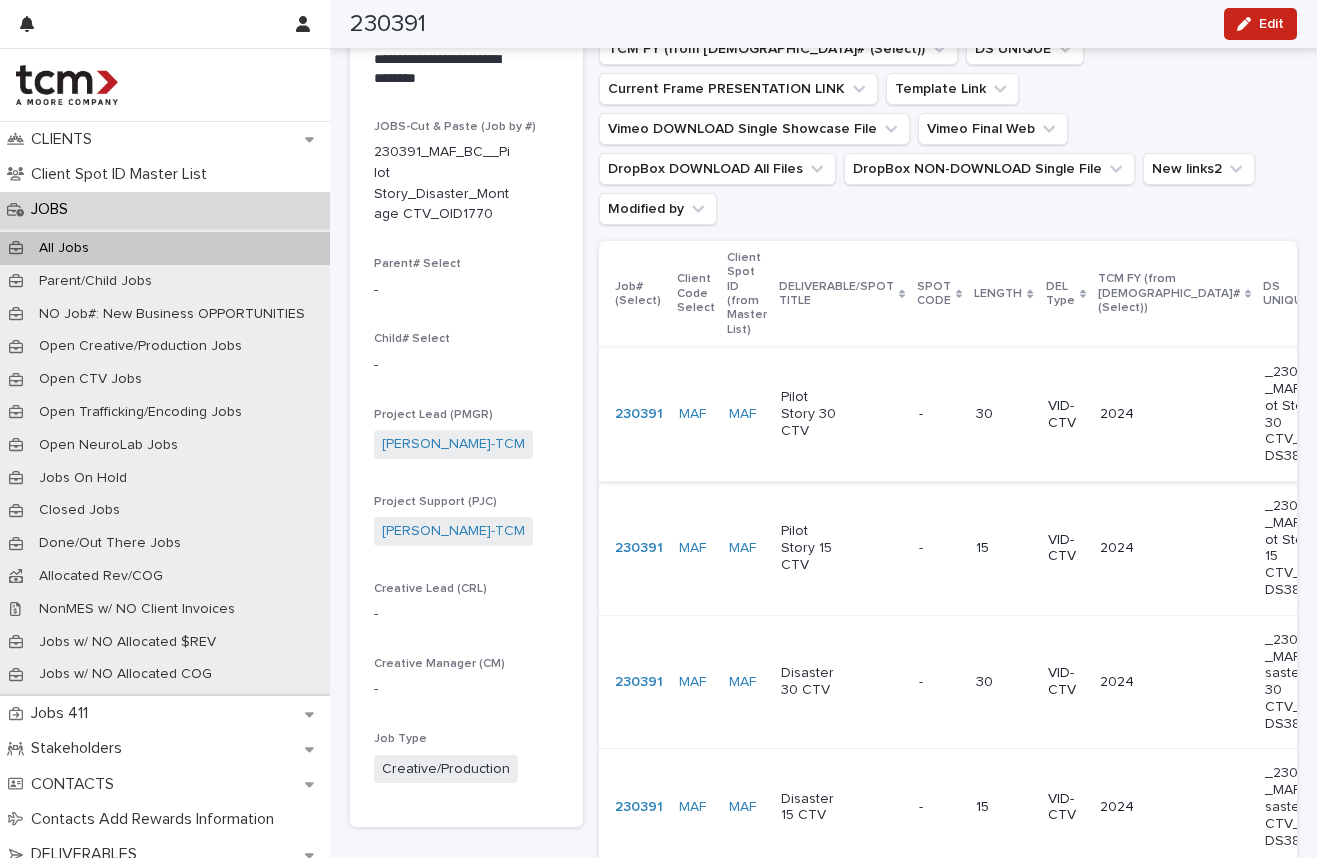 scroll, scrollTop: 286, scrollLeft: 0, axis: vertical 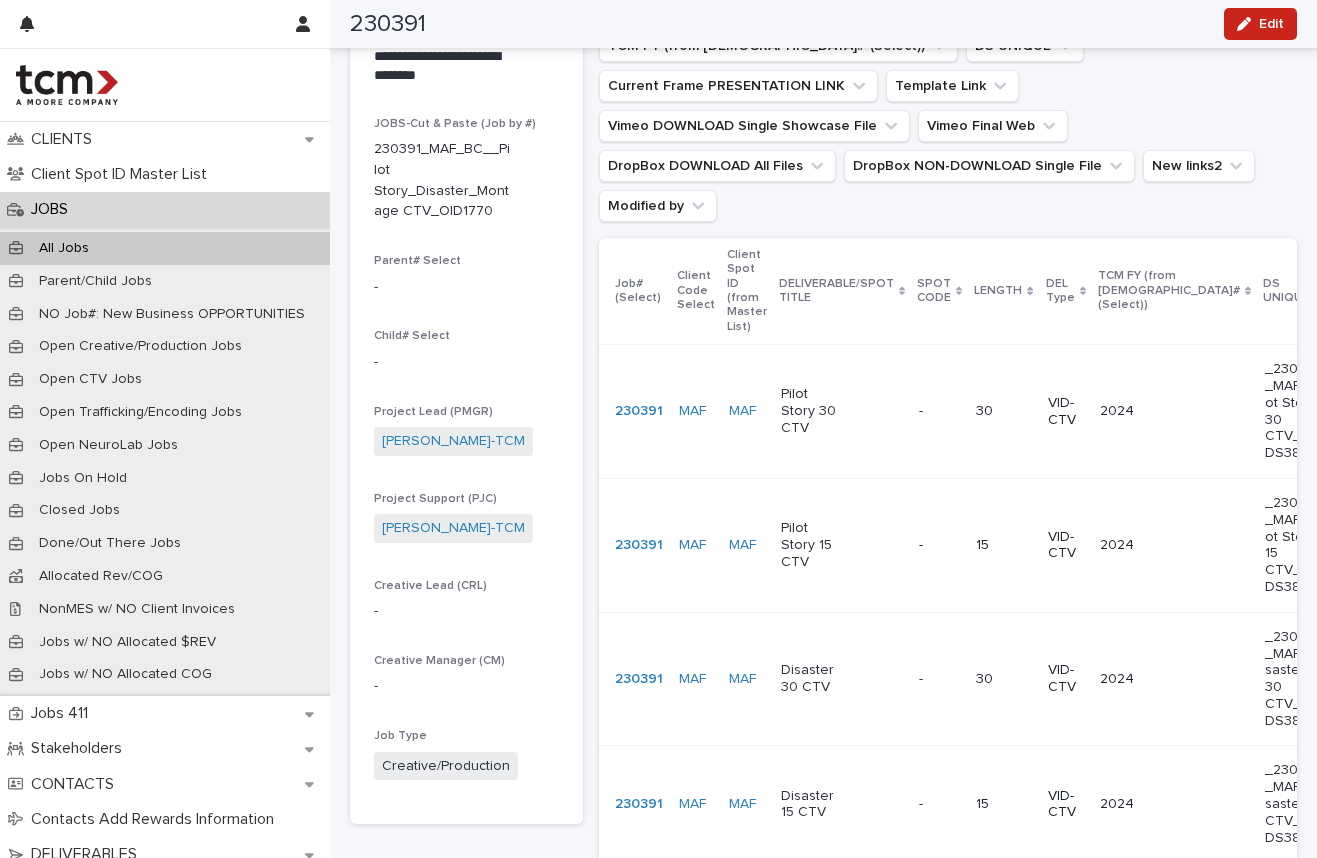 click on "Pilot Story 30 CTV" at bounding box center (810, 411) 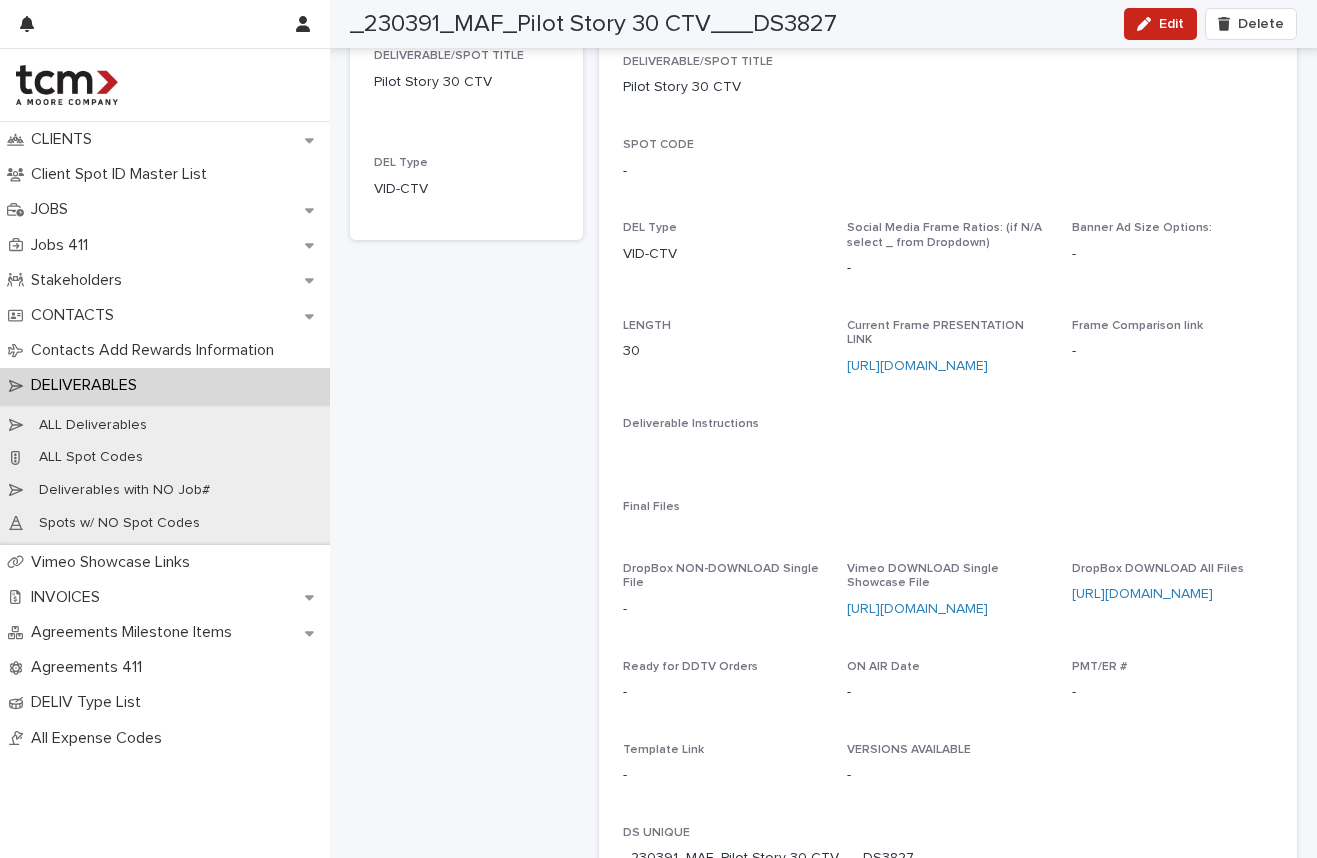 scroll, scrollTop: 193, scrollLeft: 0, axis: vertical 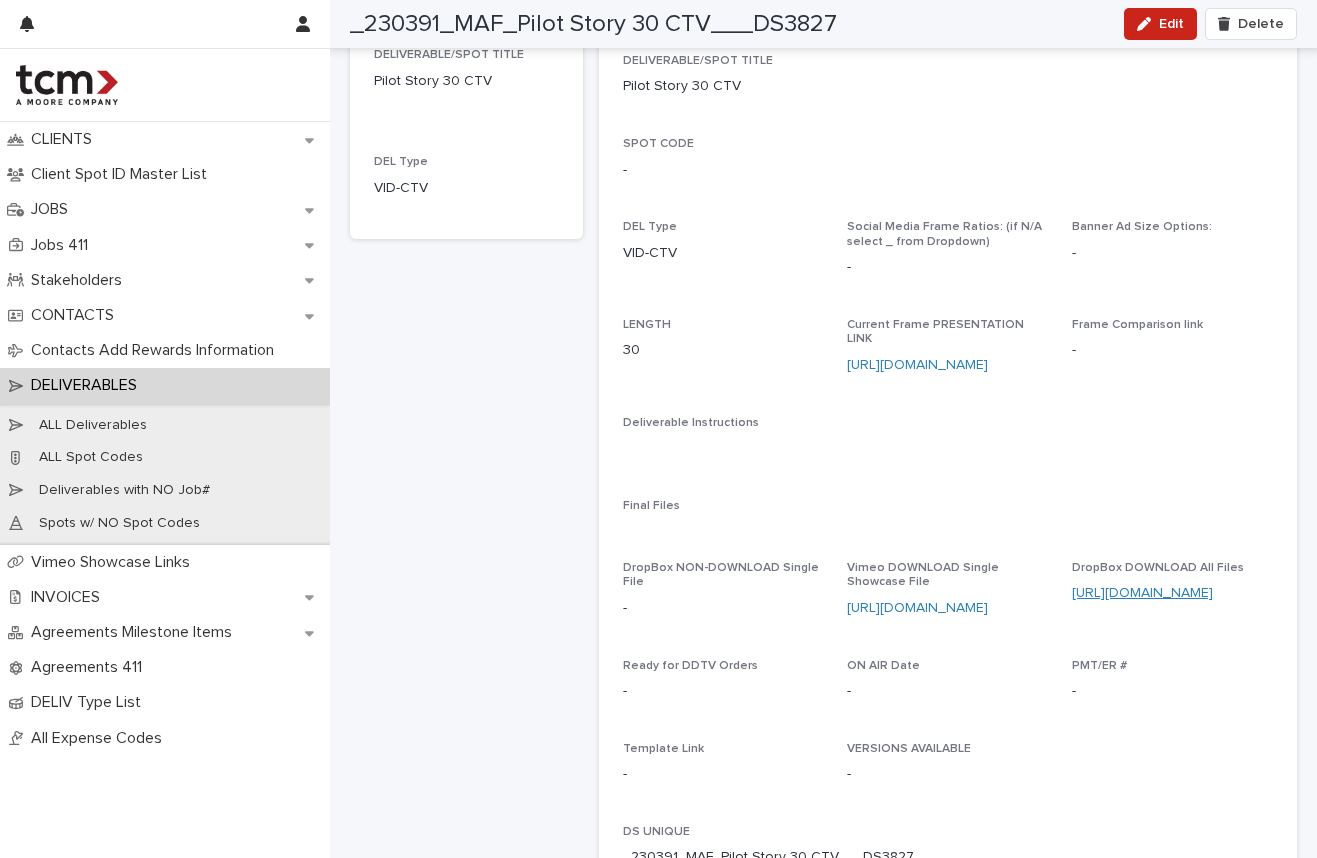 click on "https://www.dropbox.com/scl/fo/zopx2mygs5sgp3omke0e2/h?rlkey=vihem9a3siyeqgpqw9tp6176i&dl=0" at bounding box center (1142, 593) 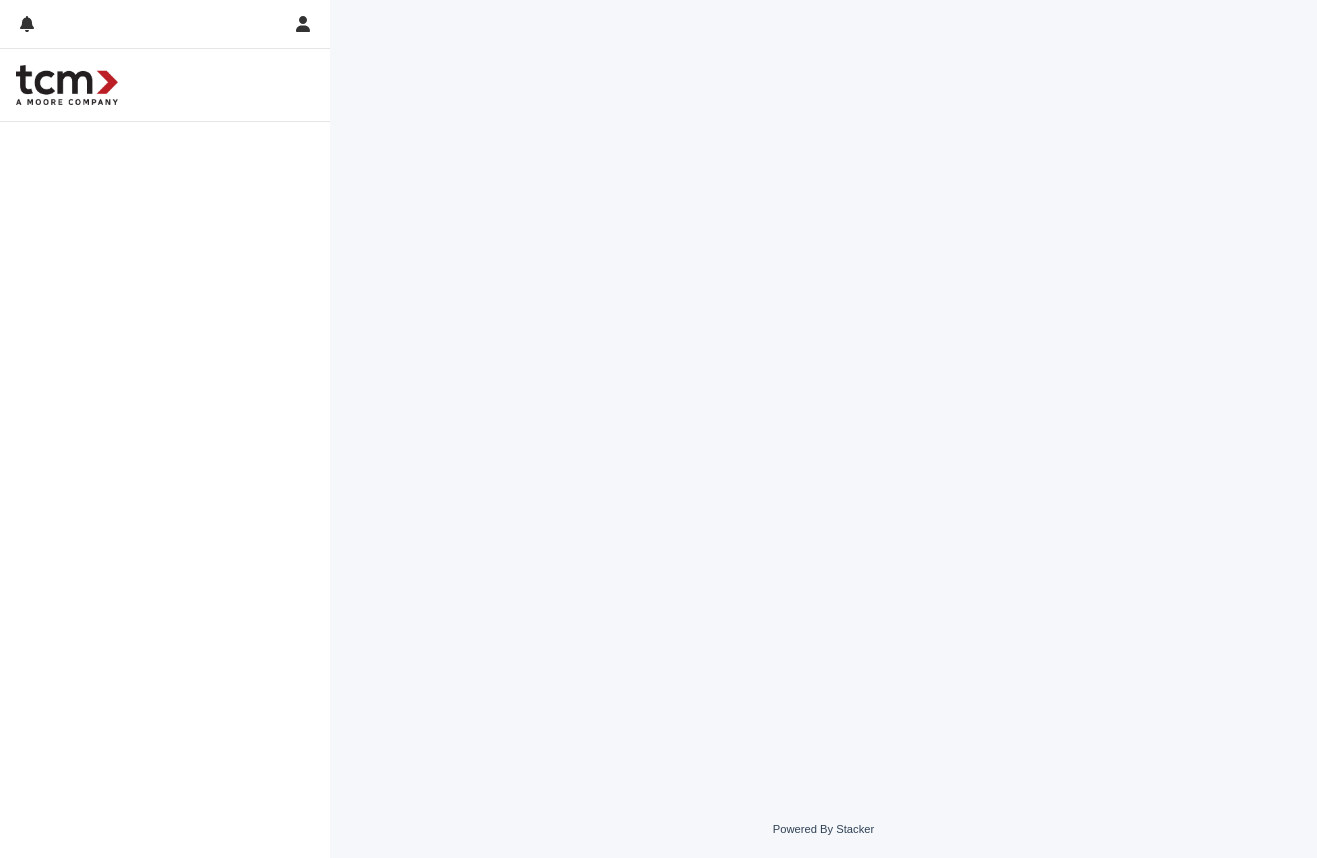 scroll, scrollTop: 0, scrollLeft: 0, axis: both 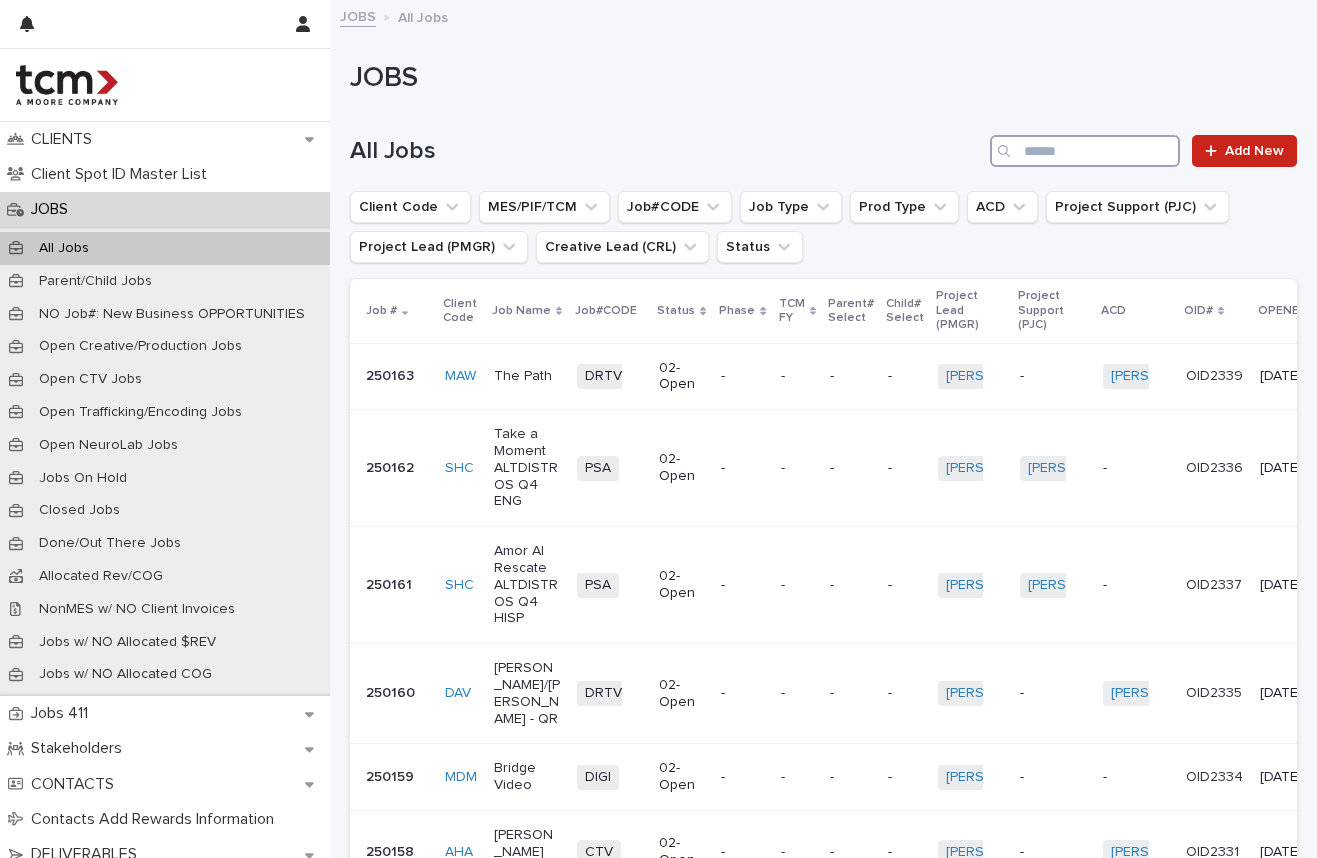 click at bounding box center (1085, 151) 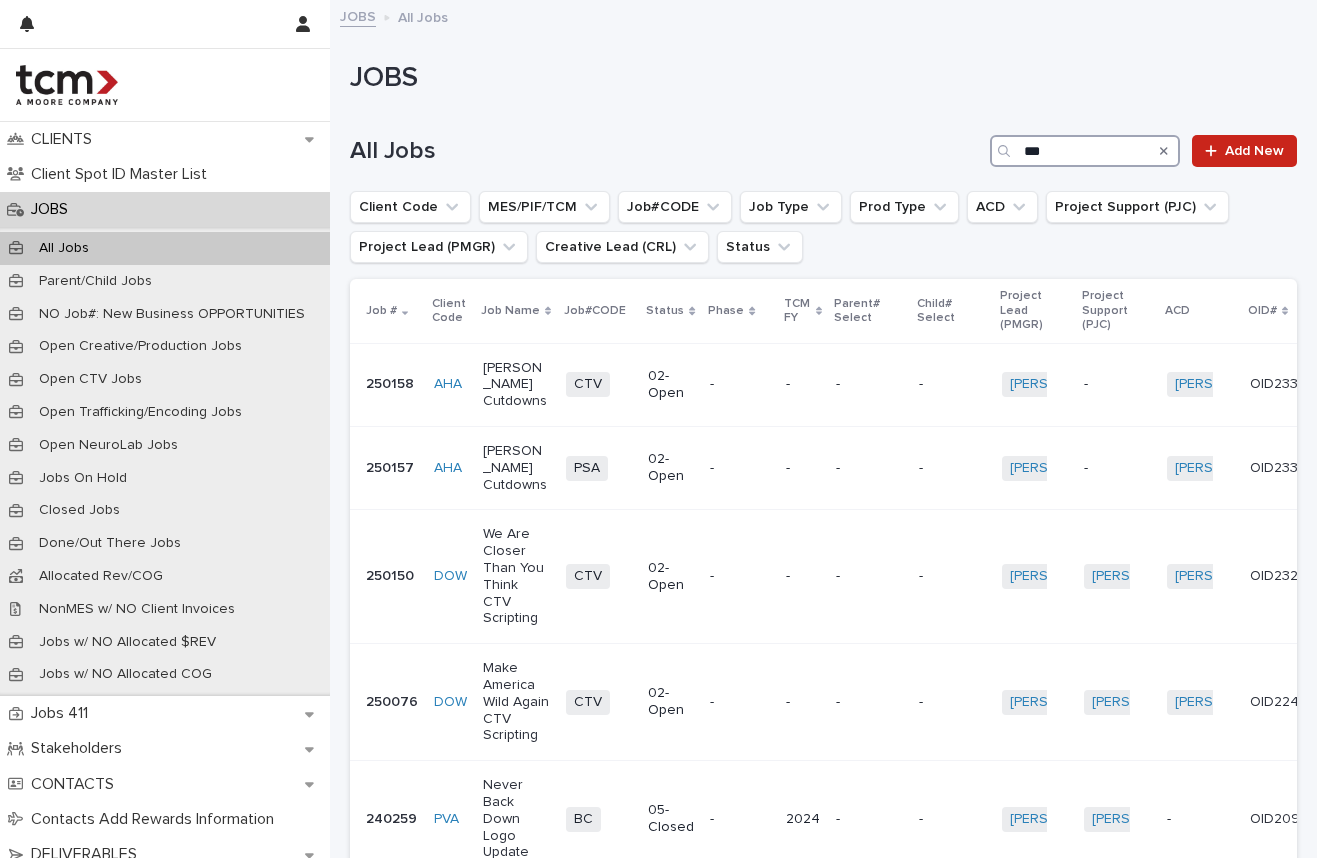 type on "***" 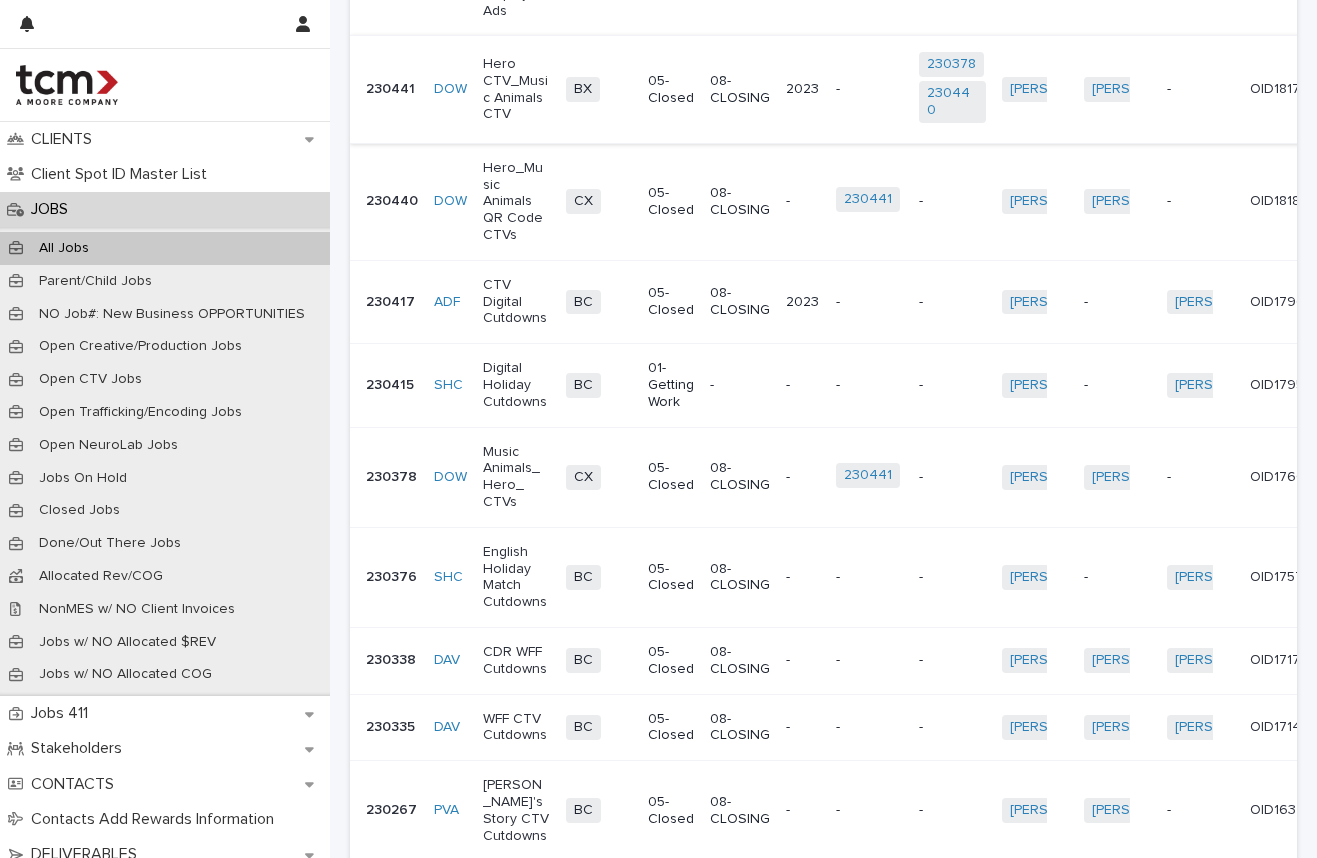 scroll, scrollTop: 1283, scrollLeft: 0, axis: vertical 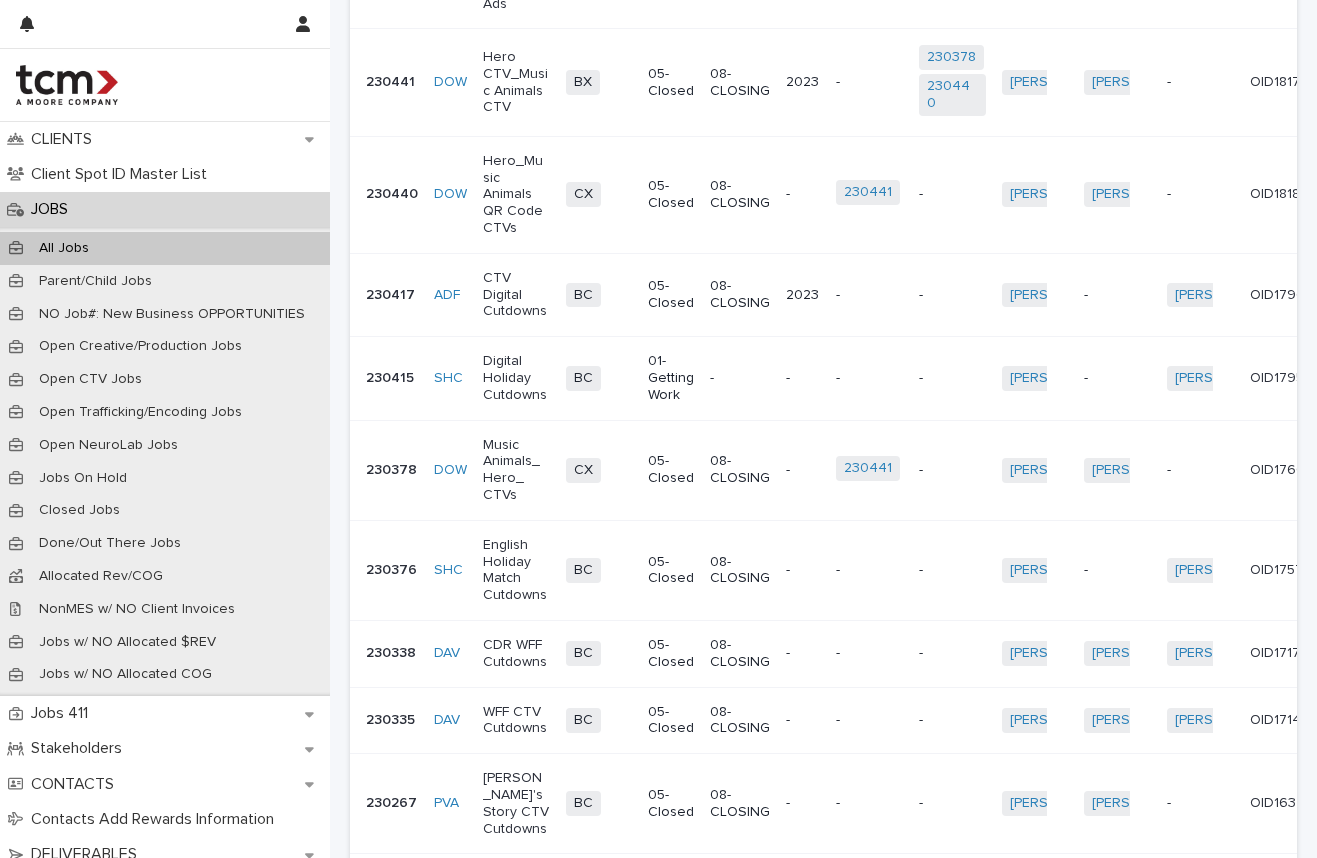 click on "Music Animals_Hero_ CTVs" at bounding box center (516, 470) 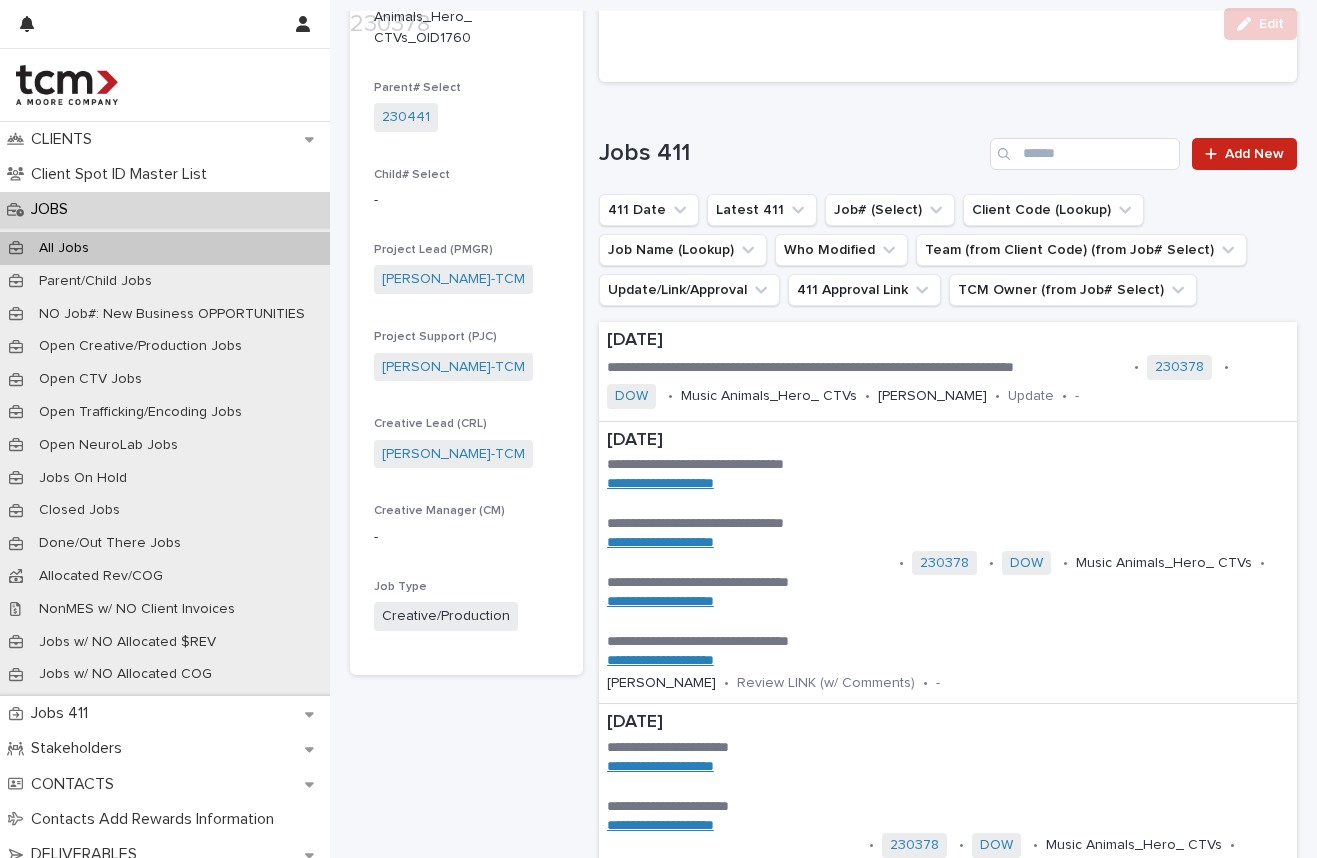 scroll, scrollTop: 458, scrollLeft: 0, axis: vertical 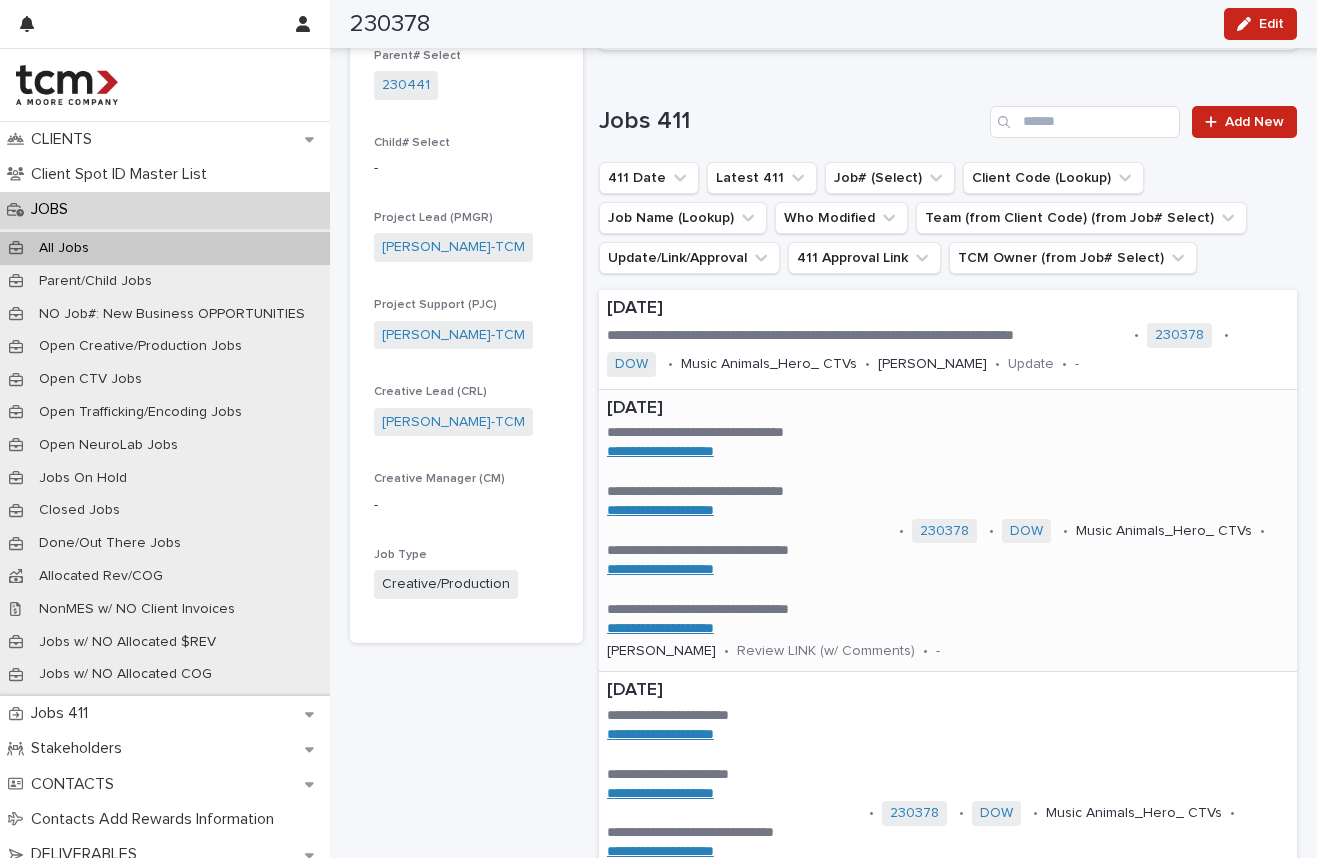 click on "**********" at bounding box center [660, 451] 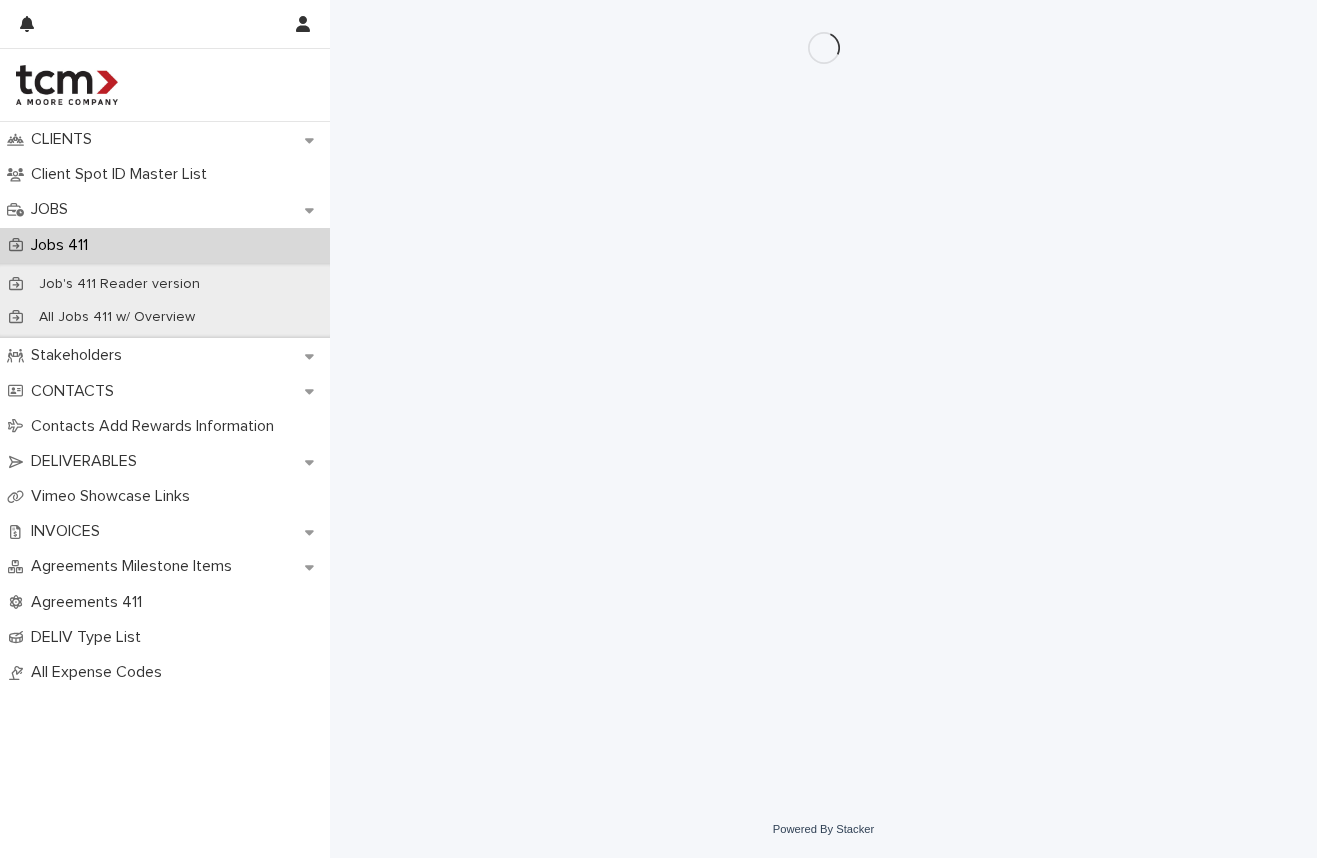 scroll, scrollTop: 0, scrollLeft: 0, axis: both 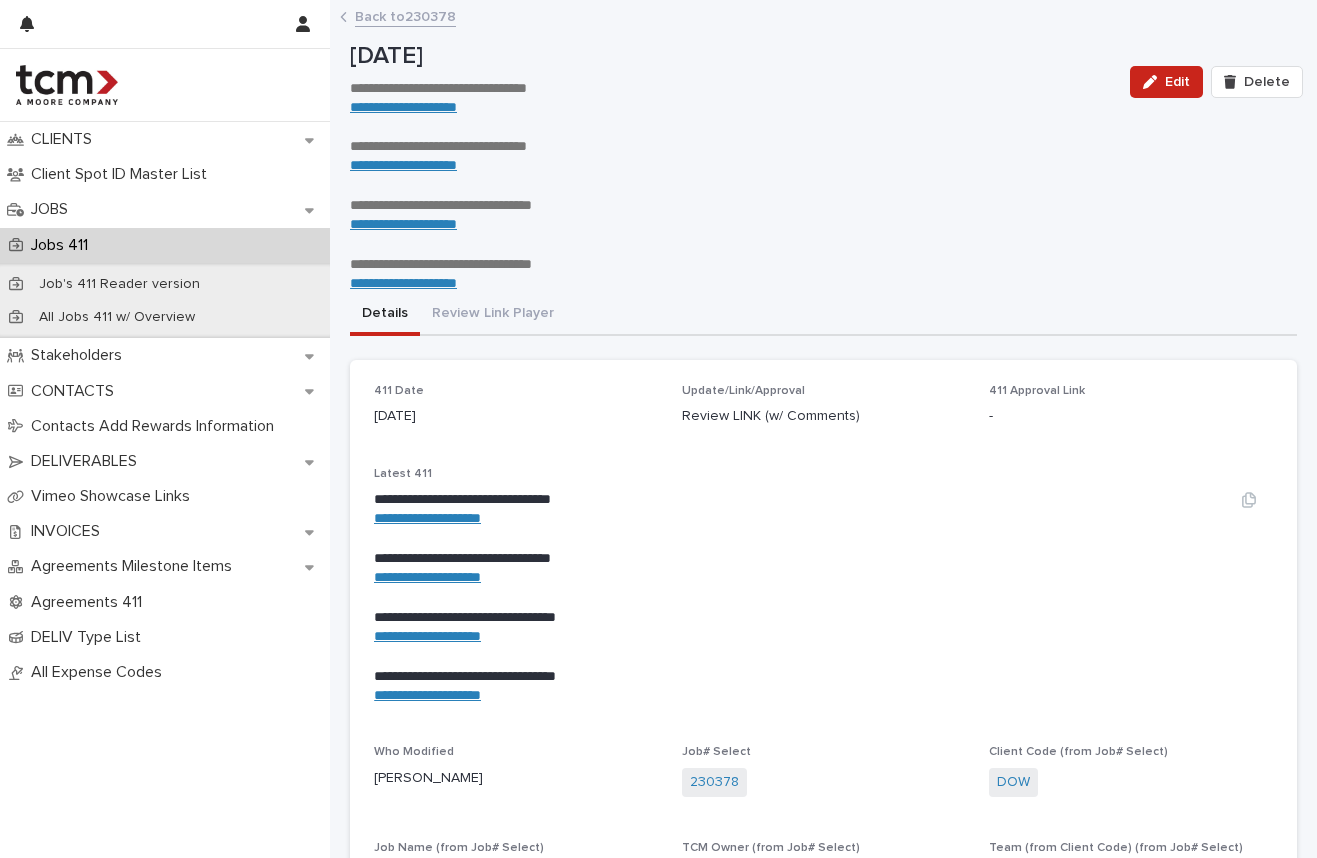 click on "**********" at bounding box center (427, 636) 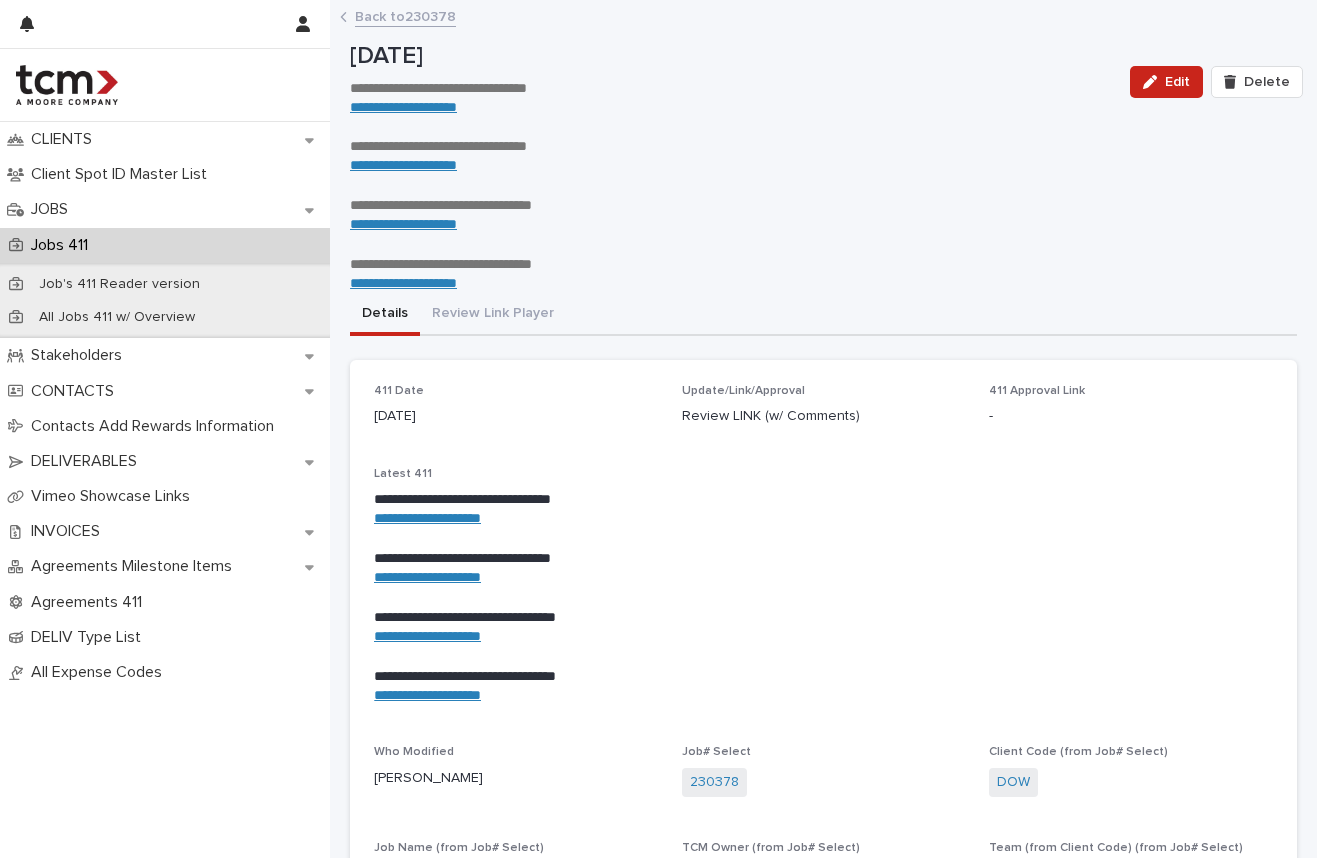 scroll, scrollTop: 0, scrollLeft: 0, axis: both 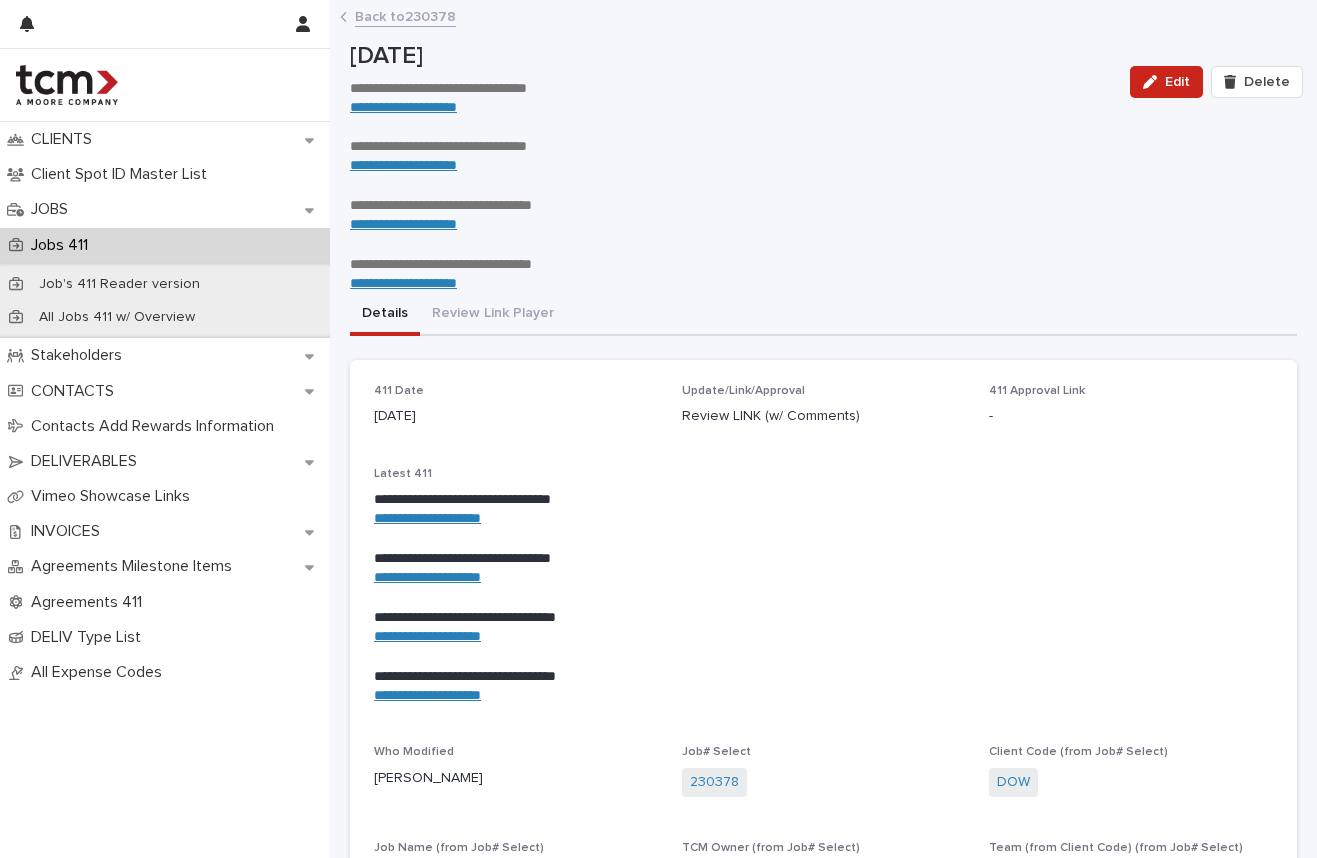 click on "Back to  230378" at bounding box center [405, 15] 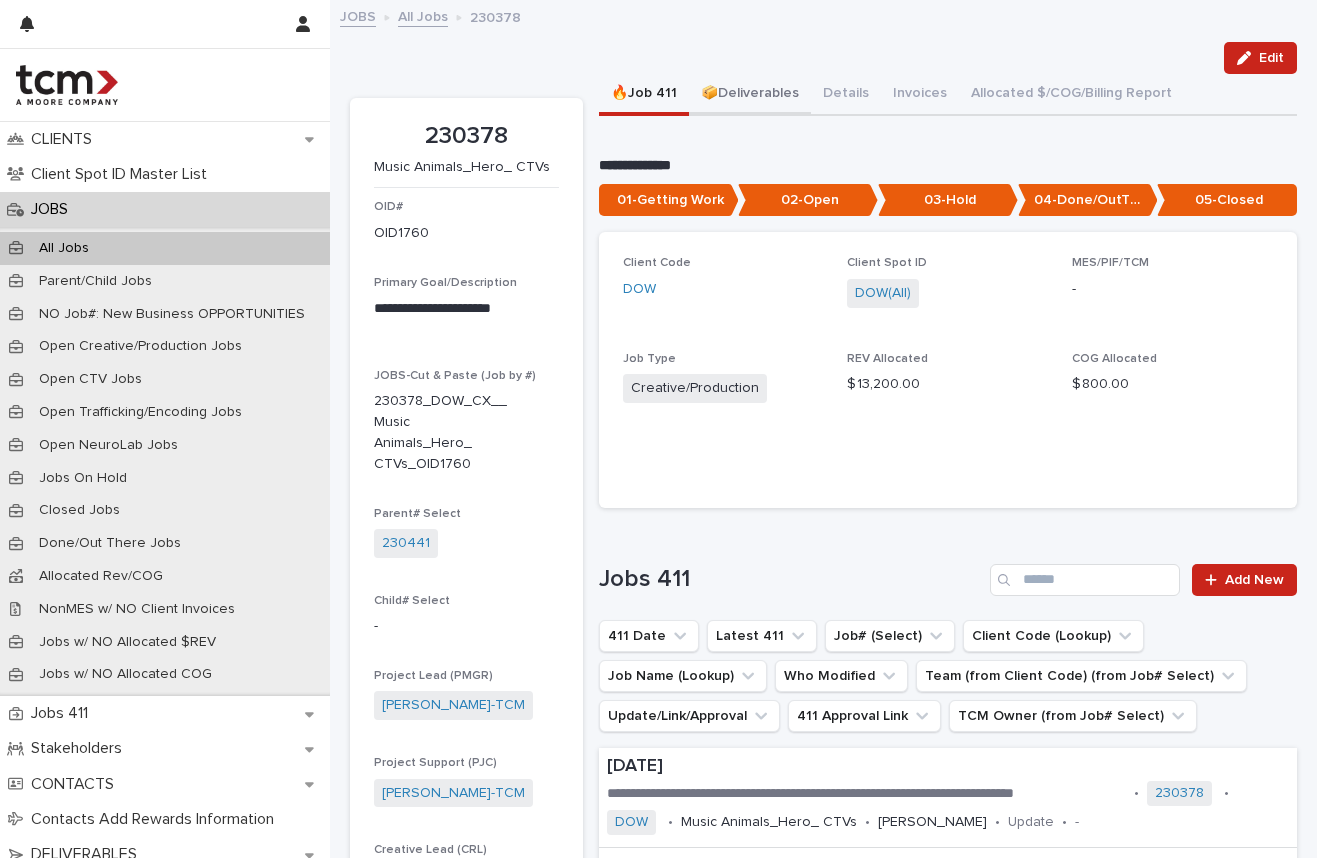 click on "📦Deliverables" at bounding box center [750, 95] 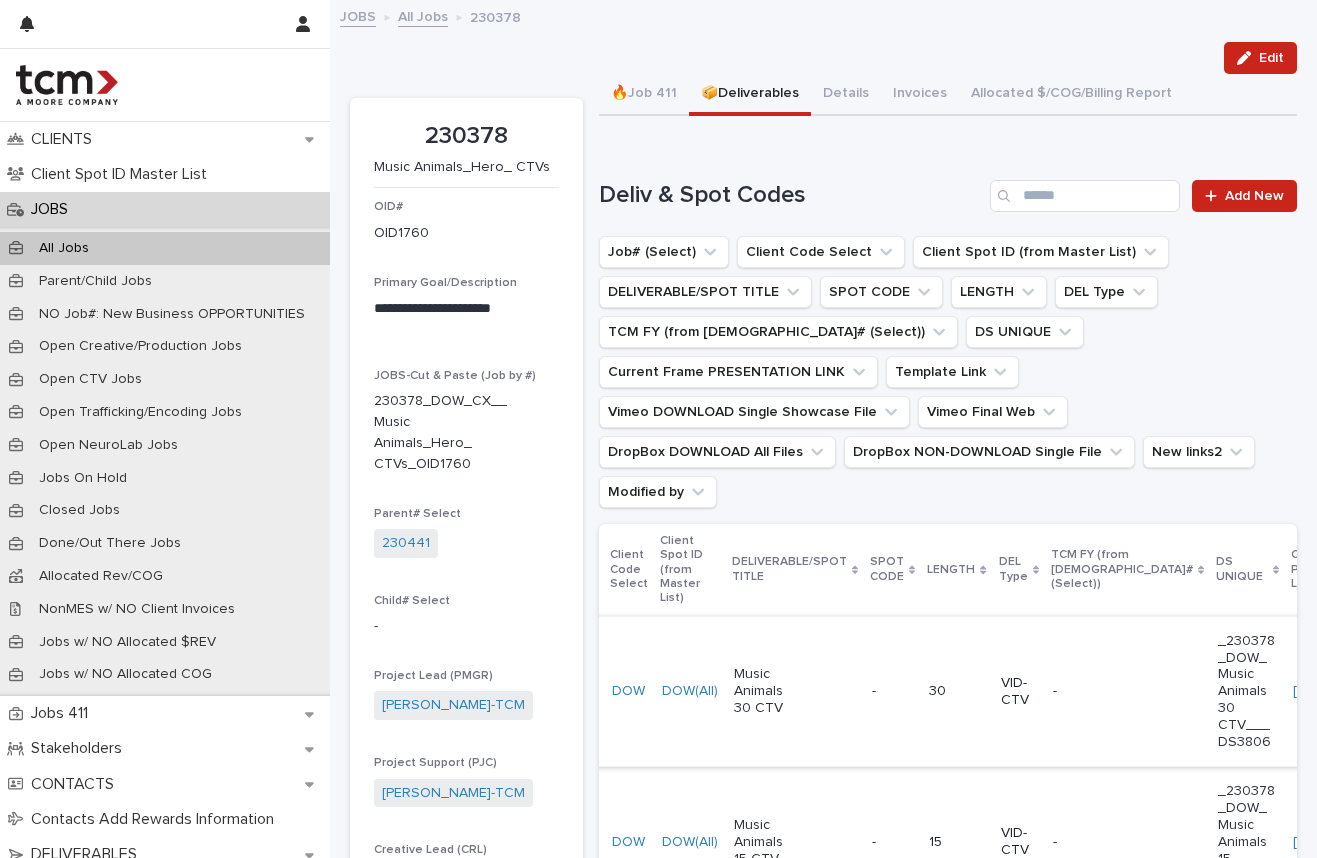 scroll, scrollTop: 0, scrollLeft: 67, axis: horizontal 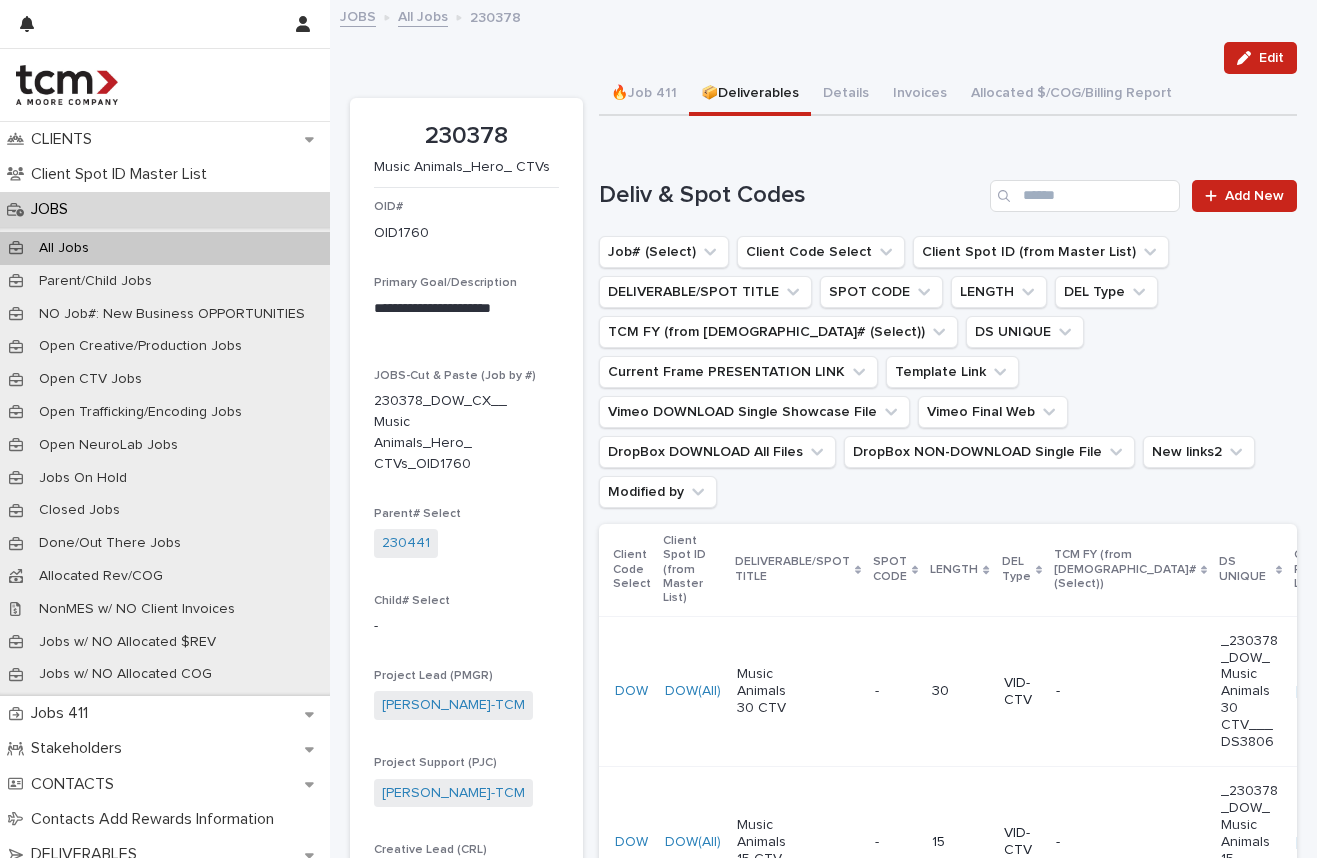 click on "_230378_DOW_Music Animals 30 CTV___DS3806" at bounding box center (1250, 692) 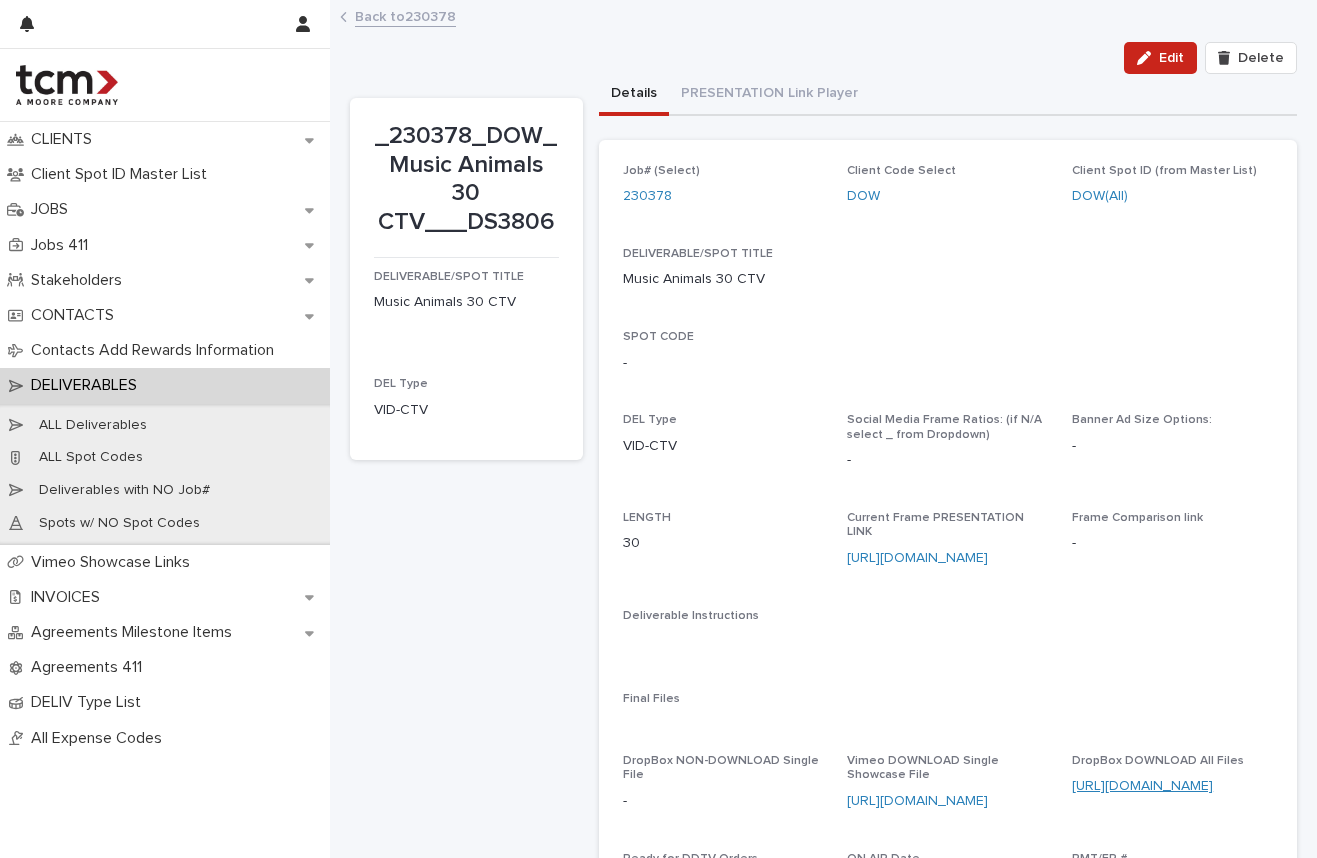click on "[URL][DOMAIN_NAME]" at bounding box center [1142, 786] 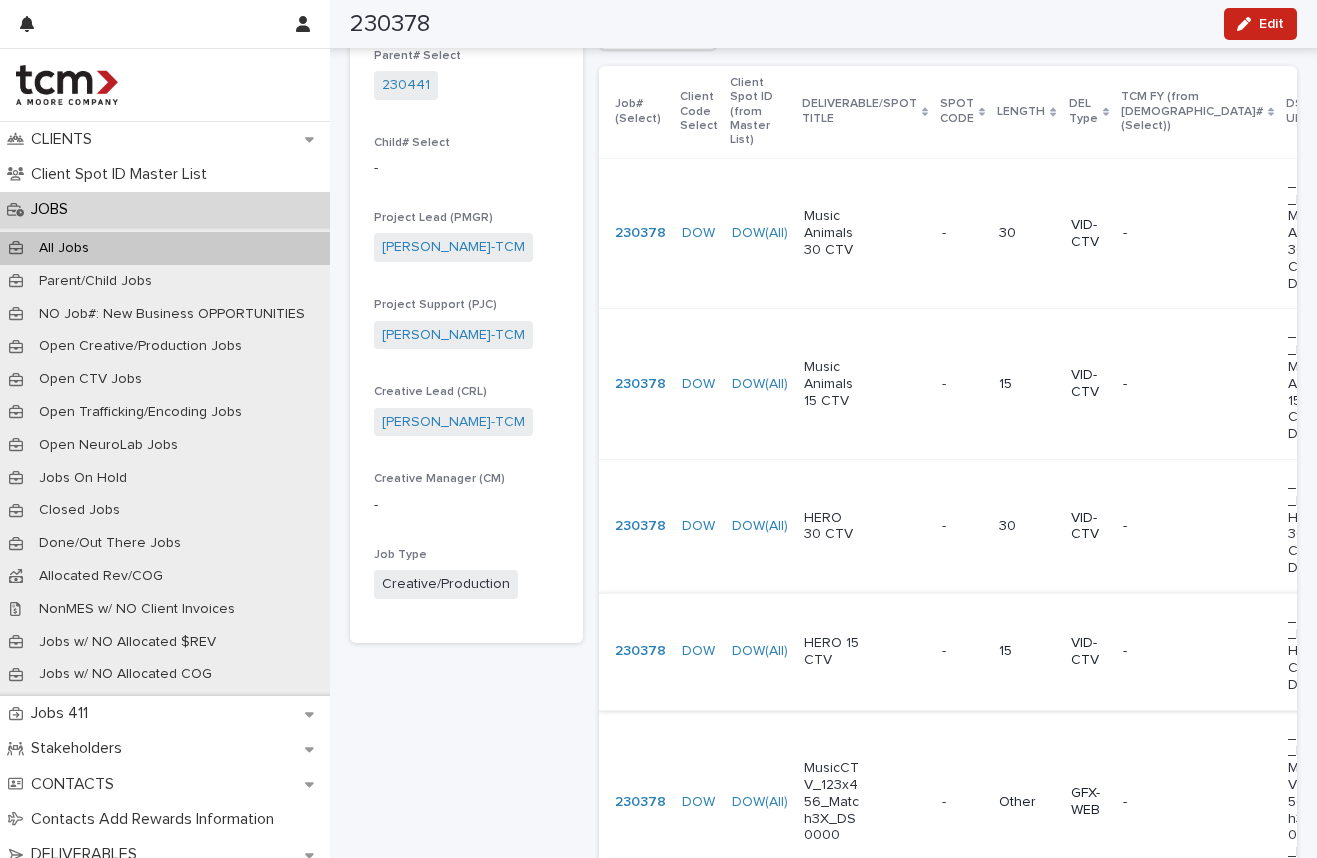 scroll, scrollTop: 464, scrollLeft: 0, axis: vertical 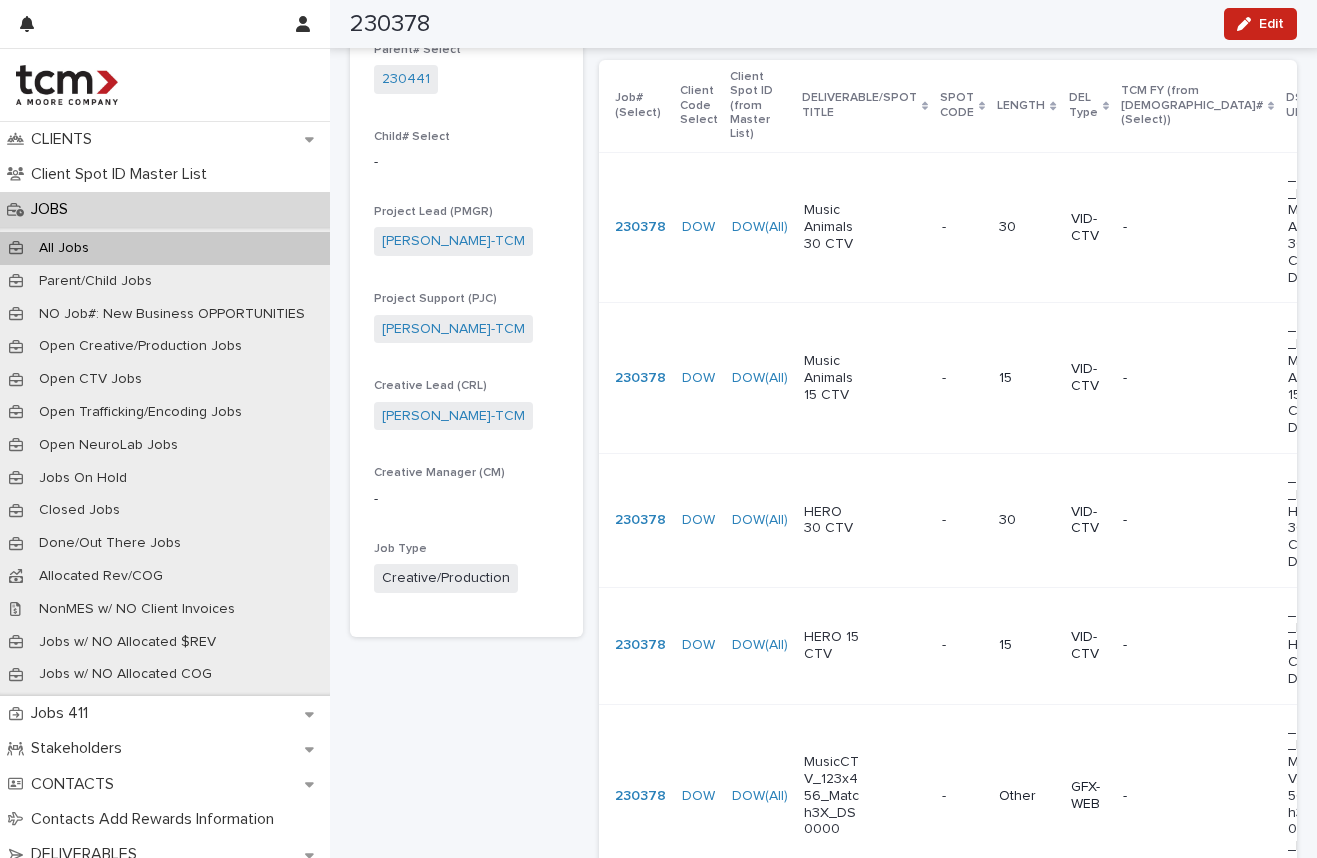click on "HERO 30 CTV" at bounding box center [833, 521] 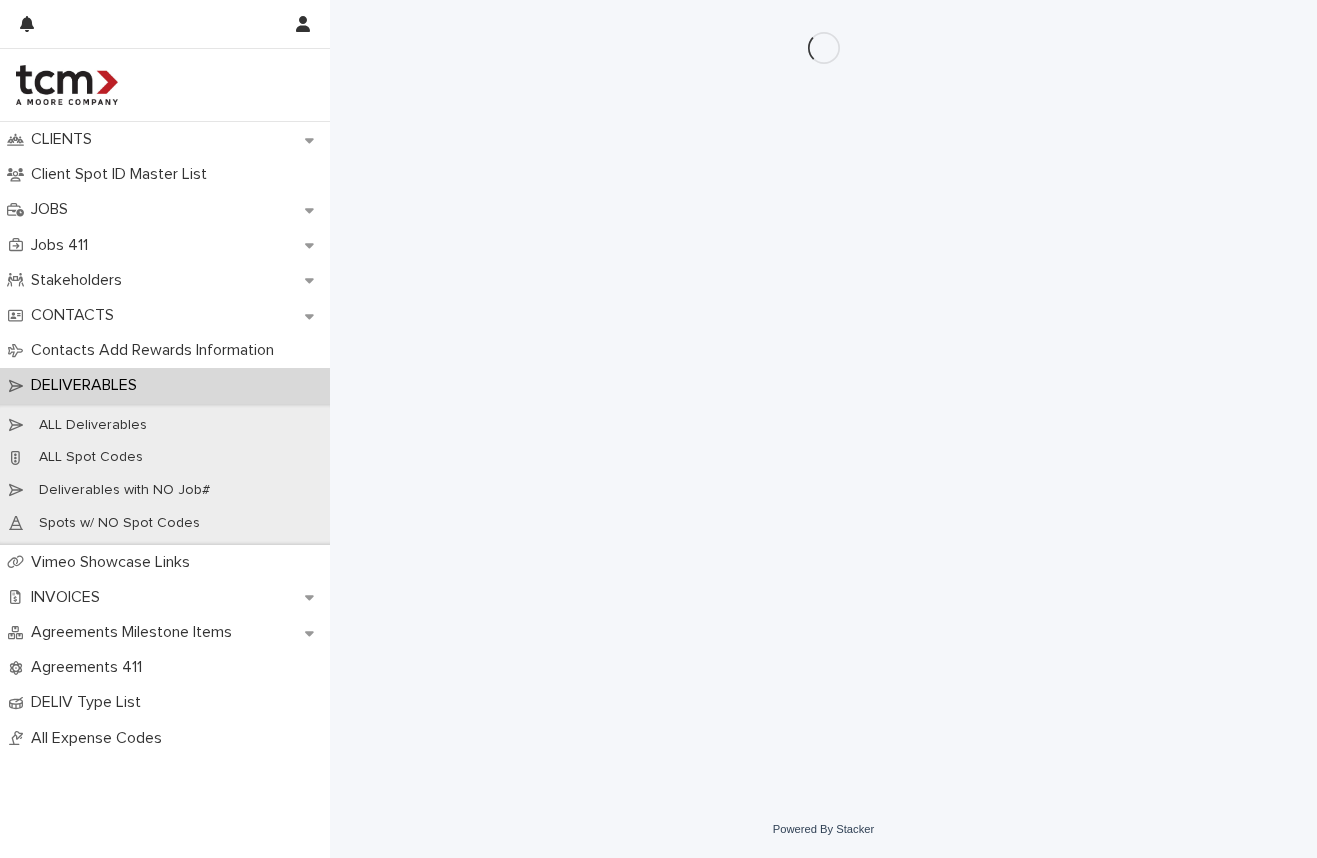scroll, scrollTop: 0, scrollLeft: 0, axis: both 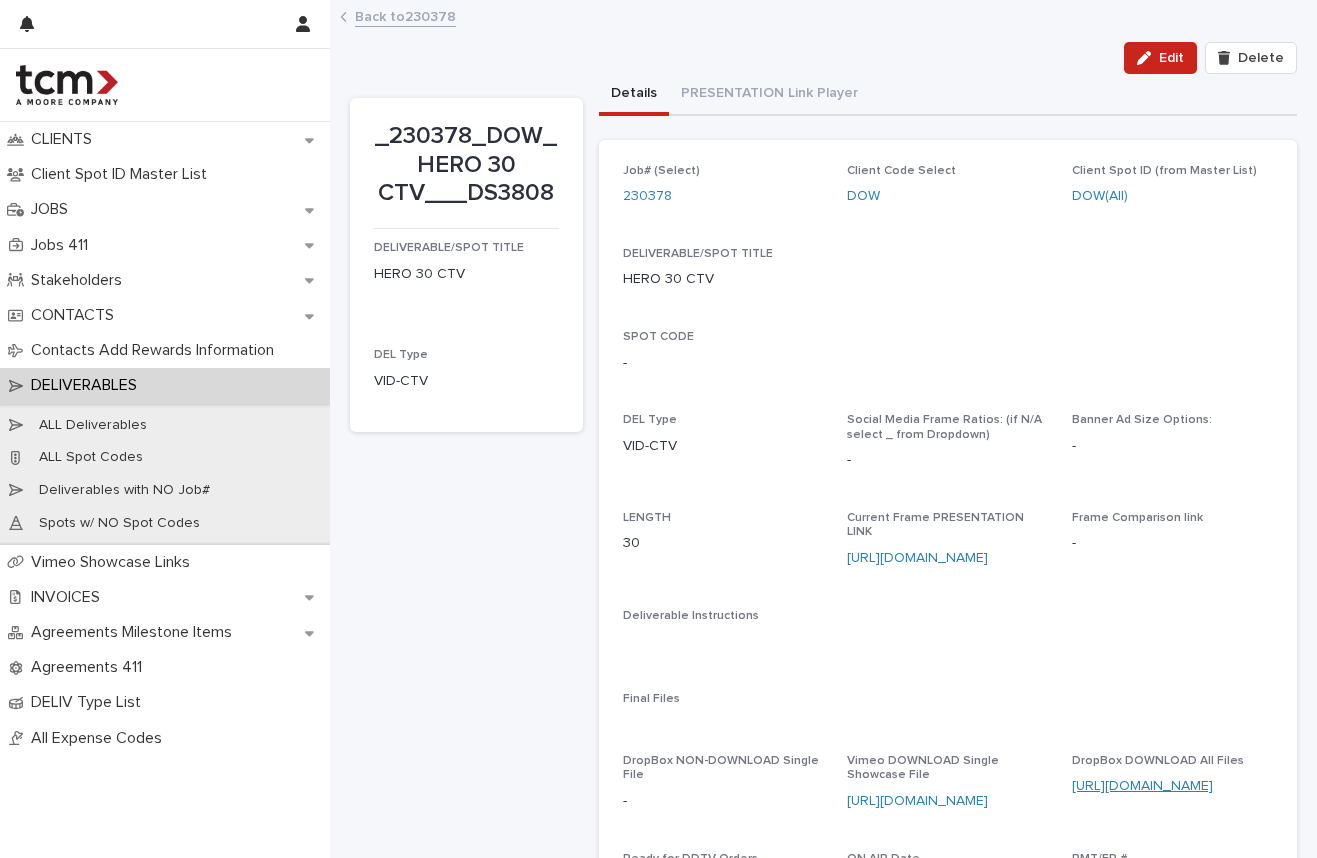 click on "[URL][DOMAIN_NAME]" at bounding box center [1142, 786] 